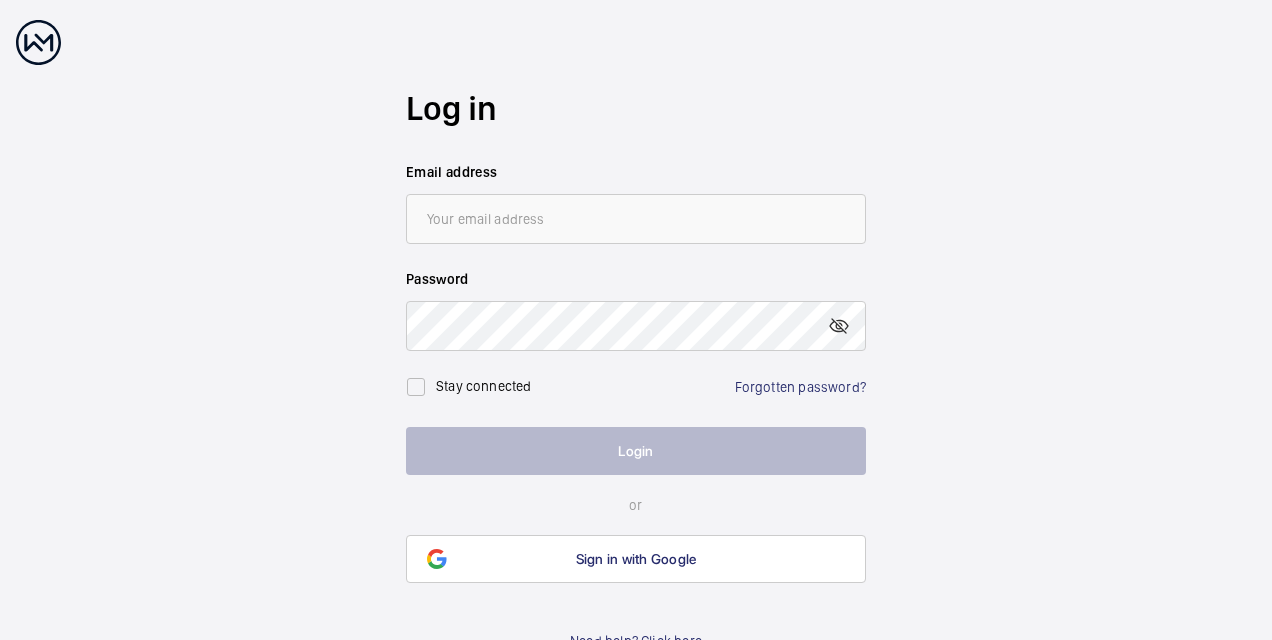 scroll, scrollTop: 0, scrollLeft: 0, axis: both 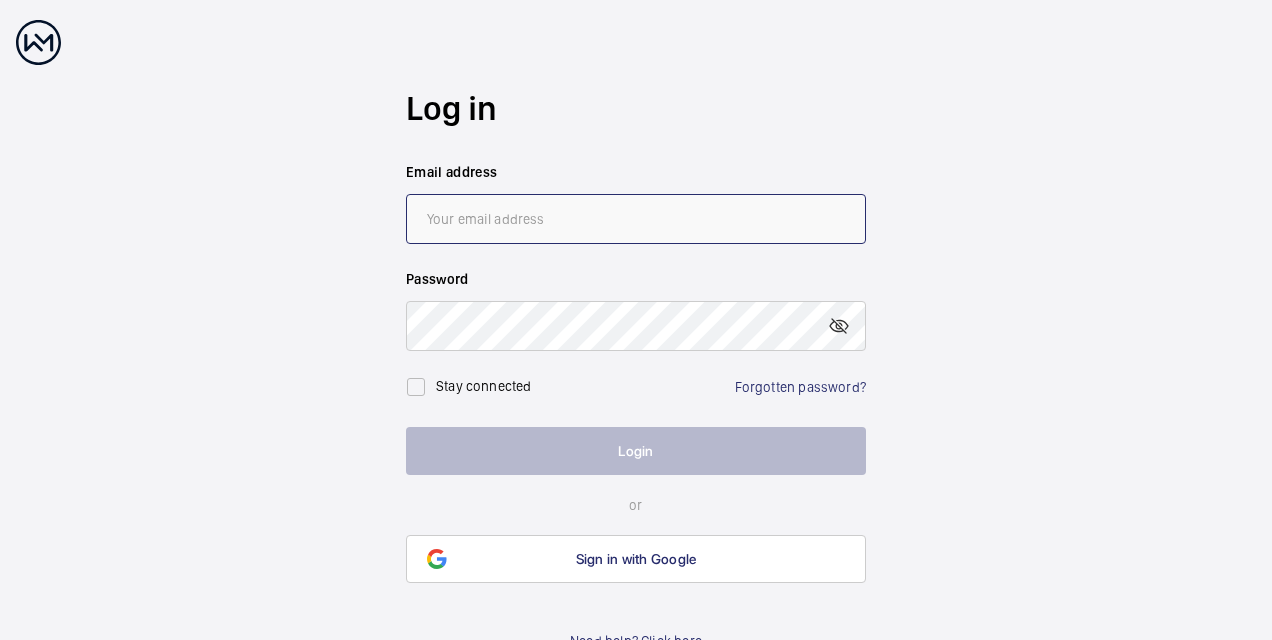 type on "[EMAIL_ADDRESS][PERSON_NAME][DOMAIN_NAME]" 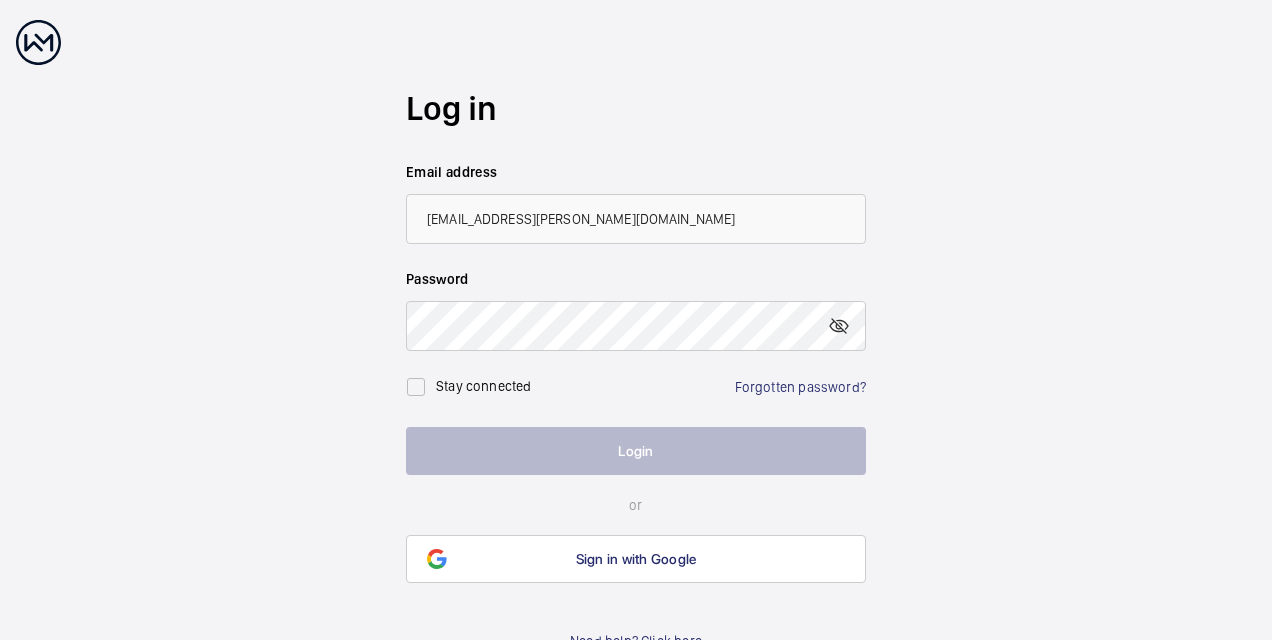 click on "Login" 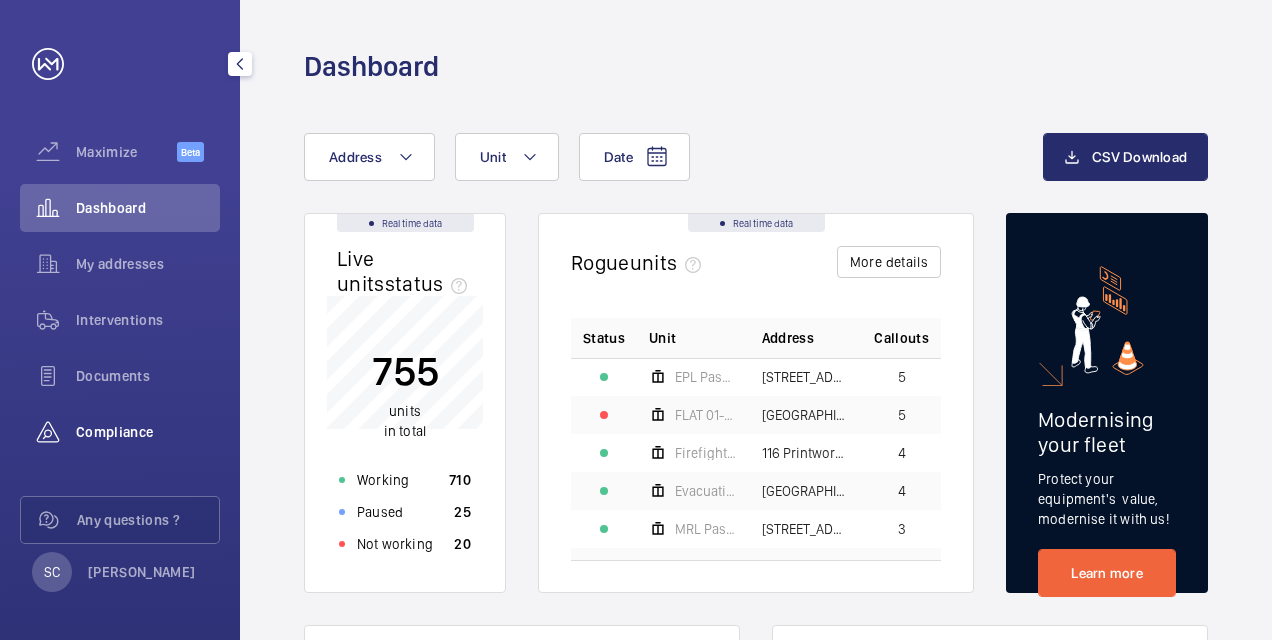 click on "Compliance" 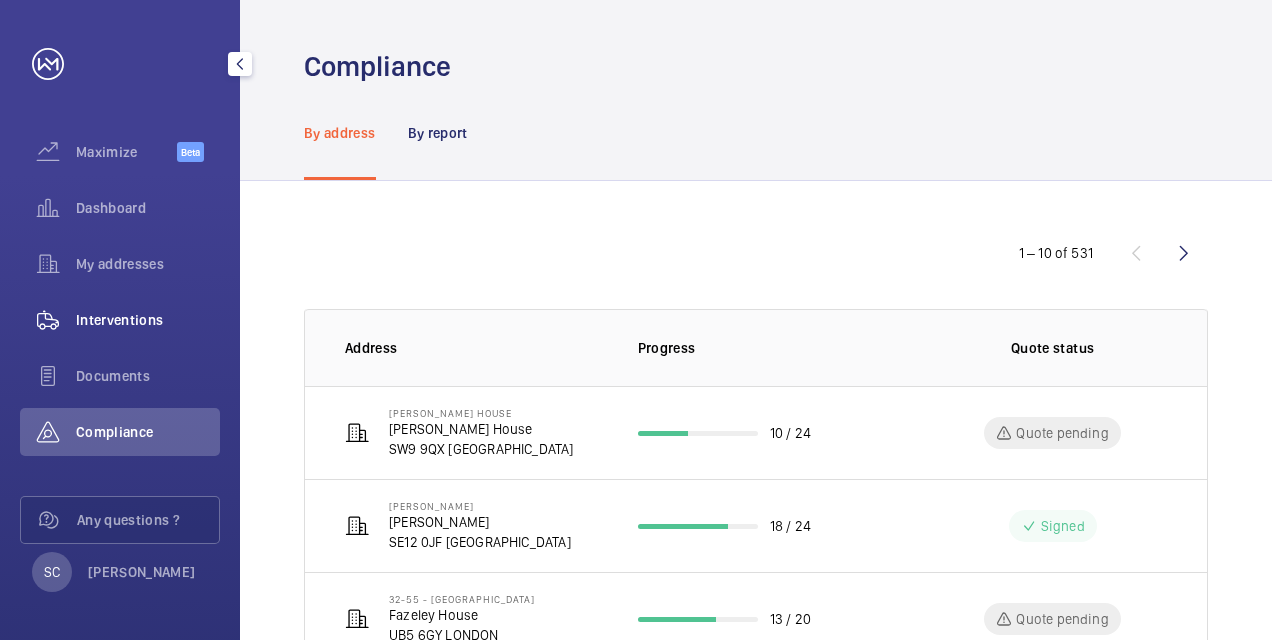 click on "Interventions" 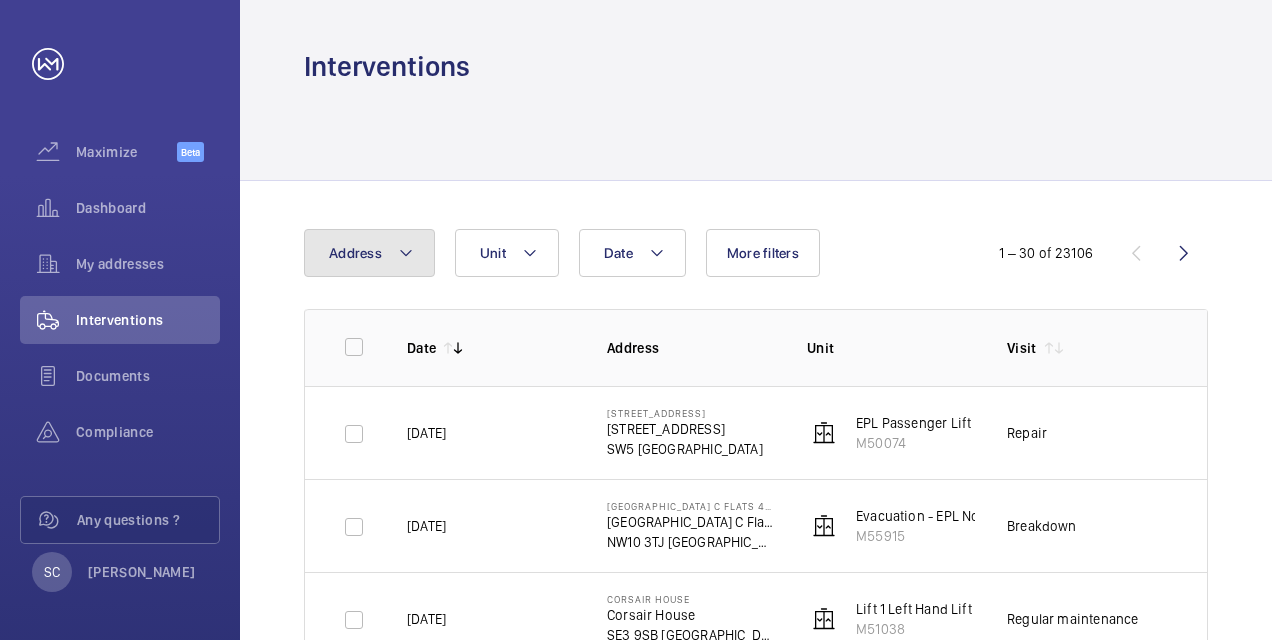 click 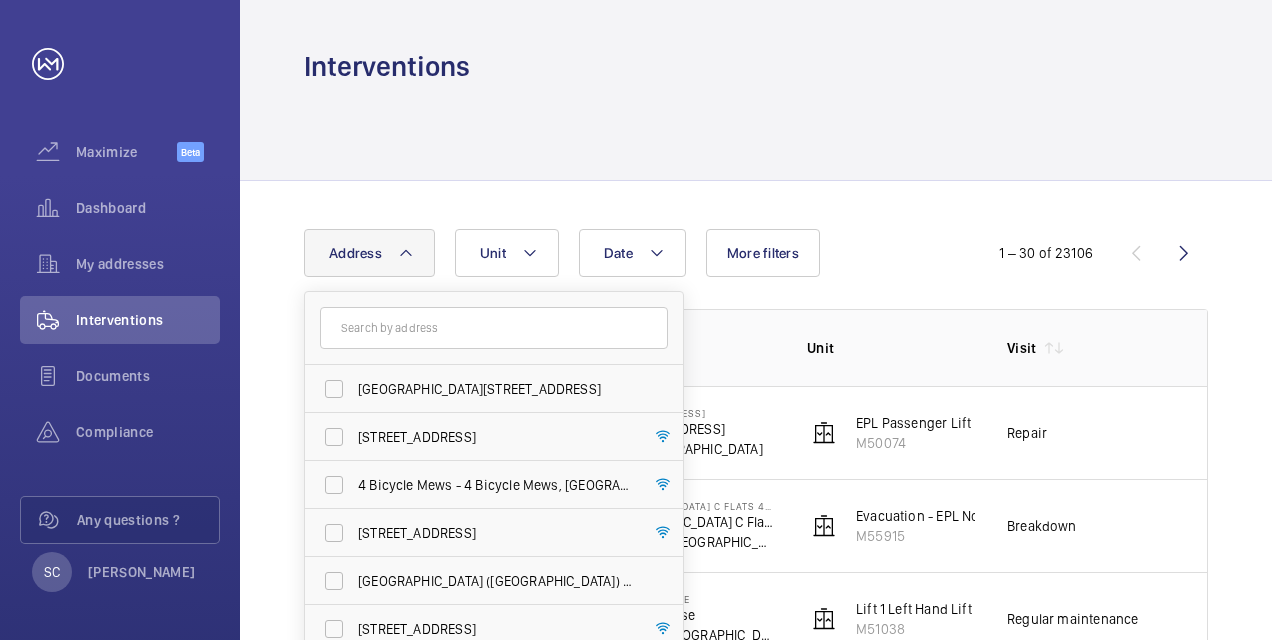 click 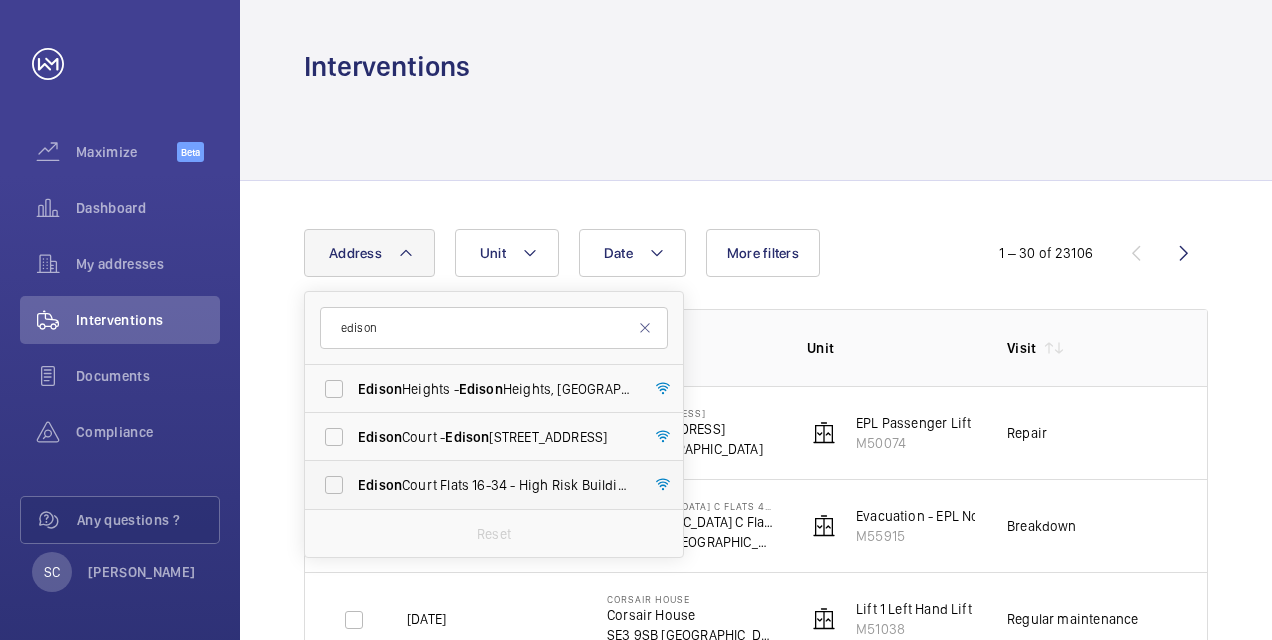 type on "edison" 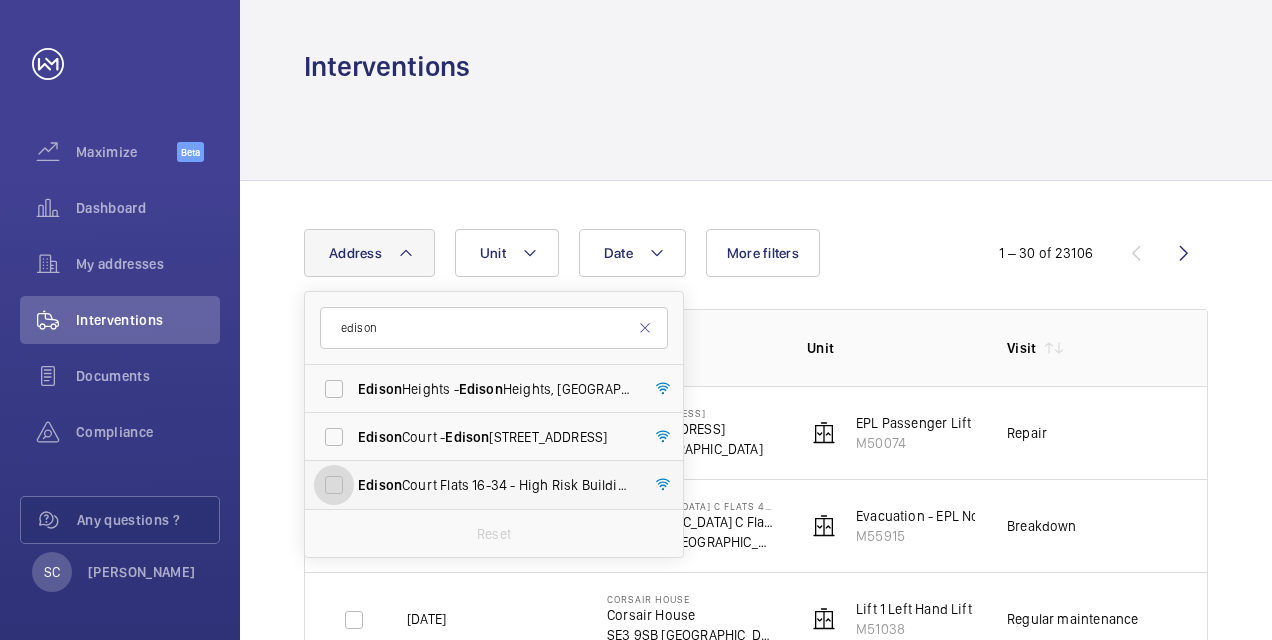click on "[GEOGRAPHIC_DATA] [STREET_ADDRESS]" at bounding box center (334, 485) 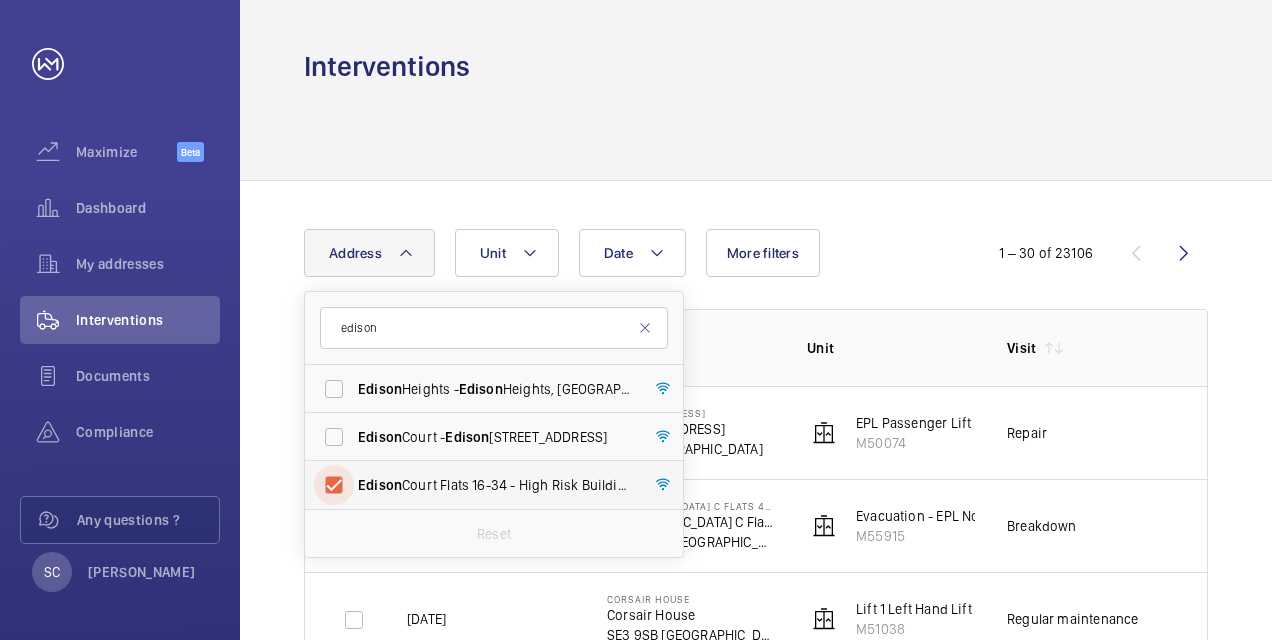 checkbox on "true" 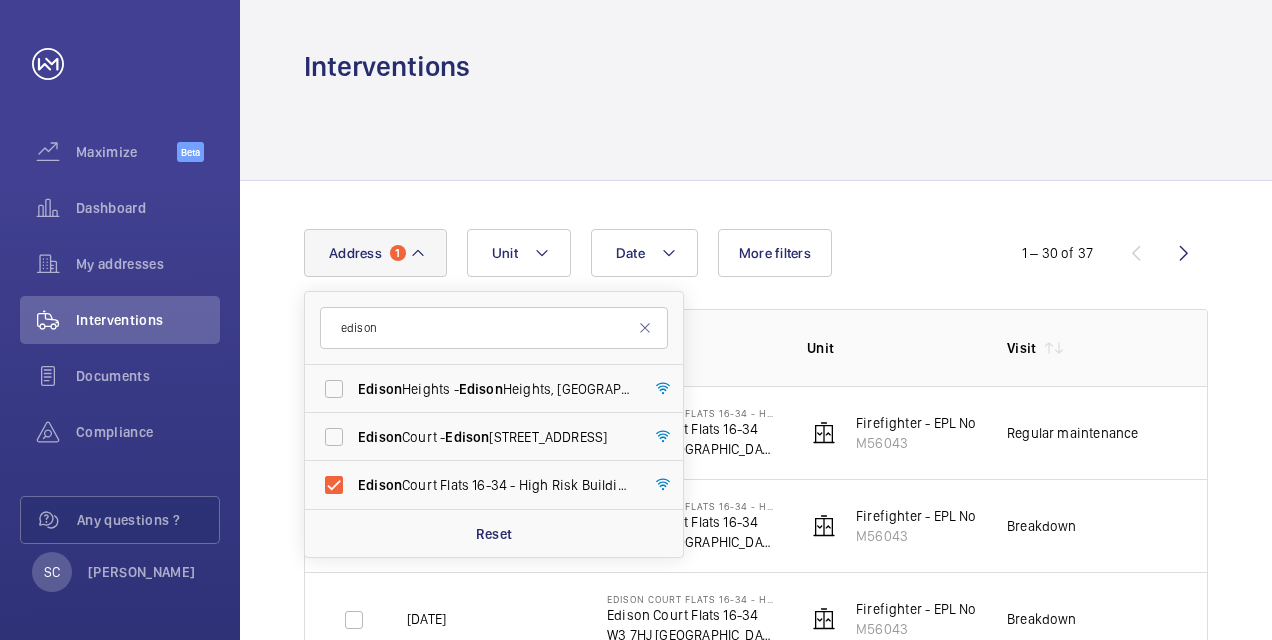 click 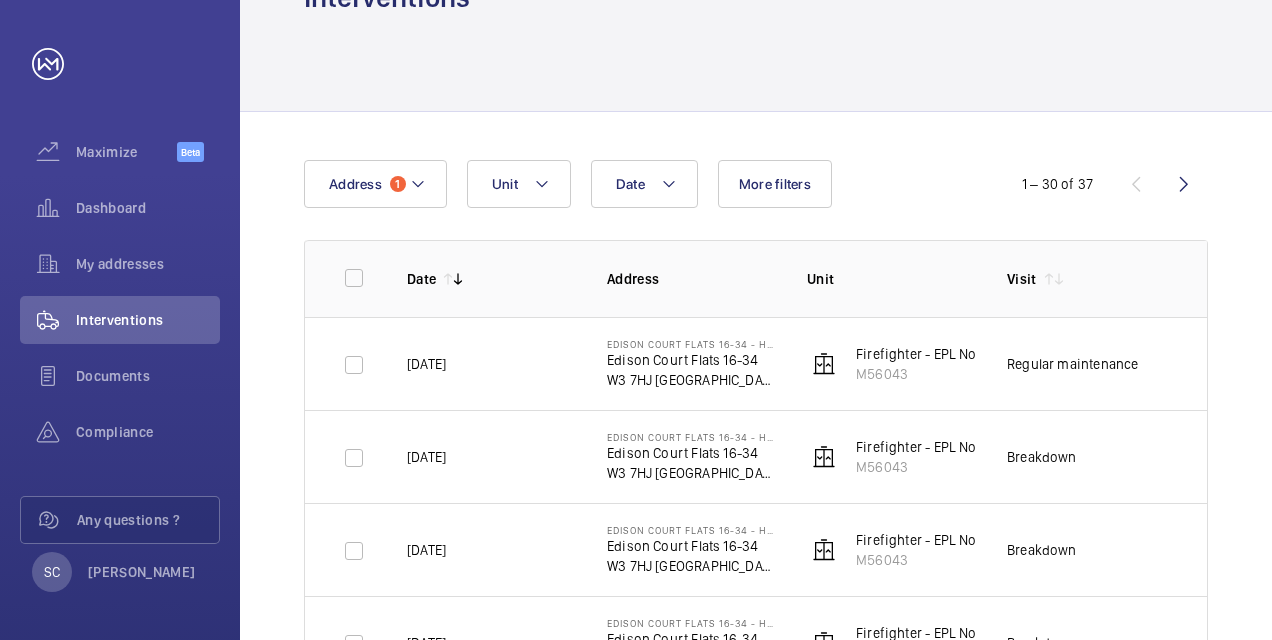 scroll, scrollTop: 100, scrollLeft: 0, axis: vertical 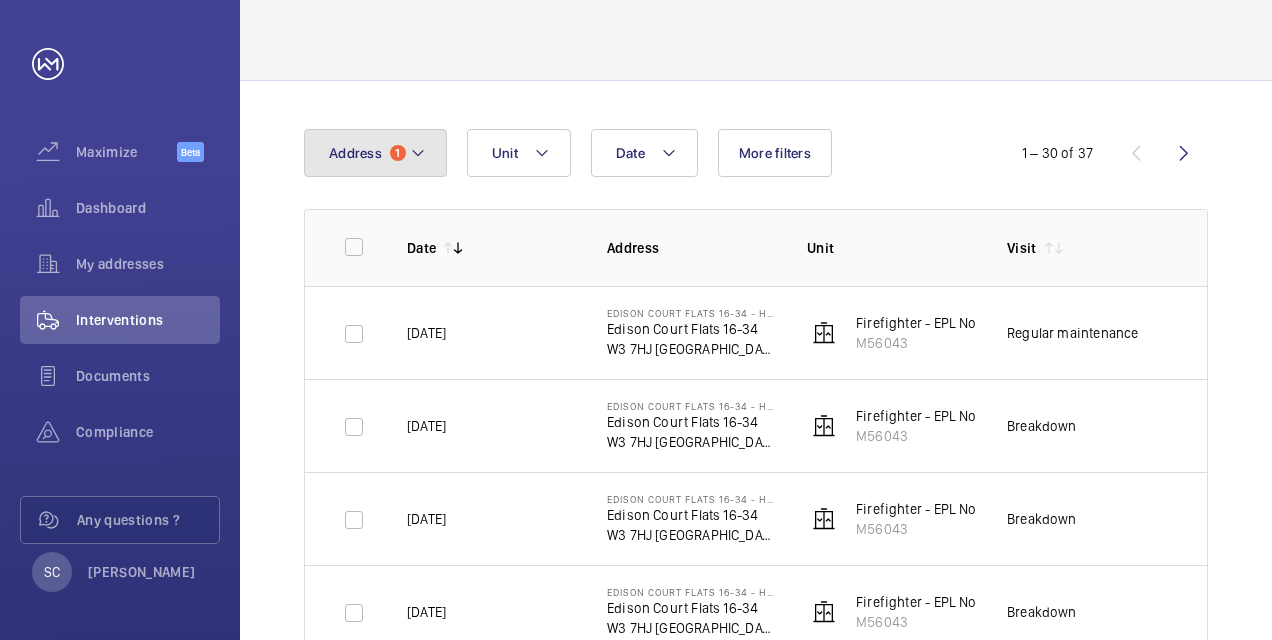 click 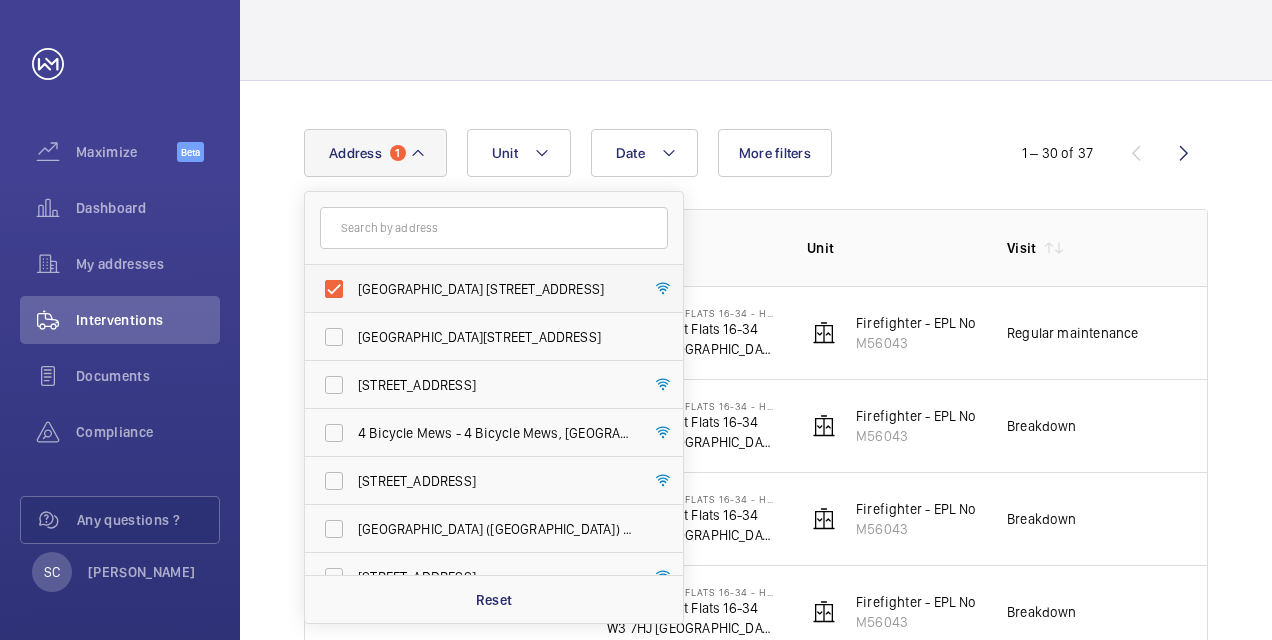 click on "[GEOGRAPHIC_DATA] [STREET_ADDRESS]" at bounding box center (495, 289) 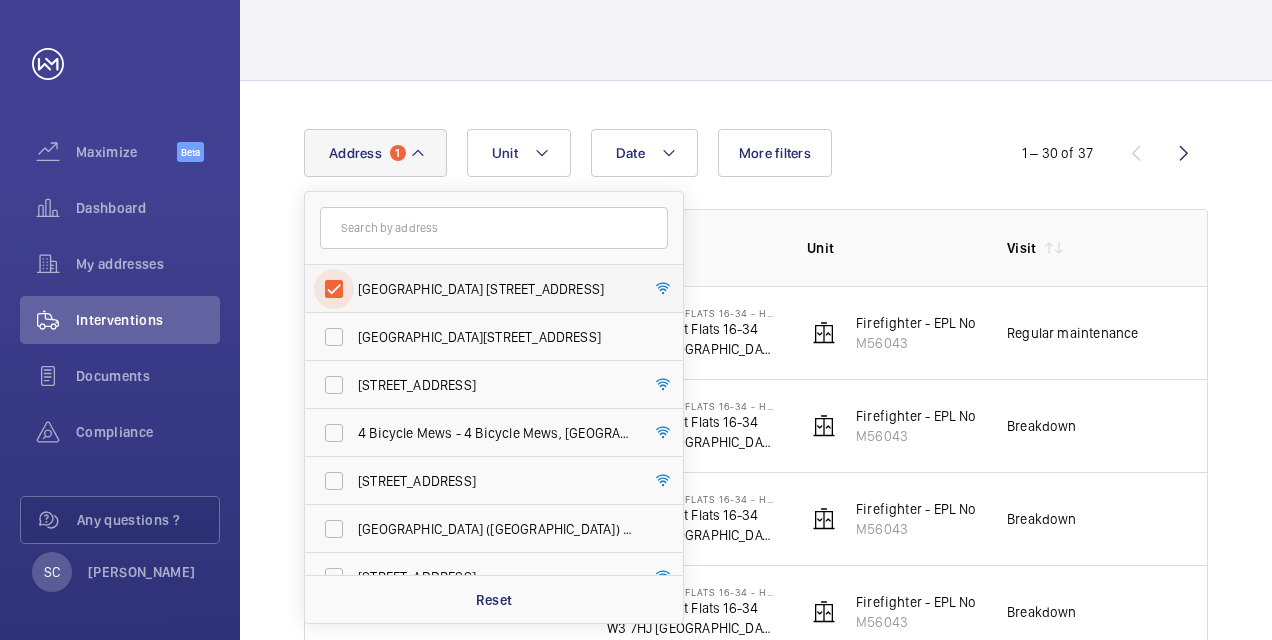 click on "[GEOGRAPHIC_DATA] [STREET_ADDRESS]" at bounding box center (334, 289) 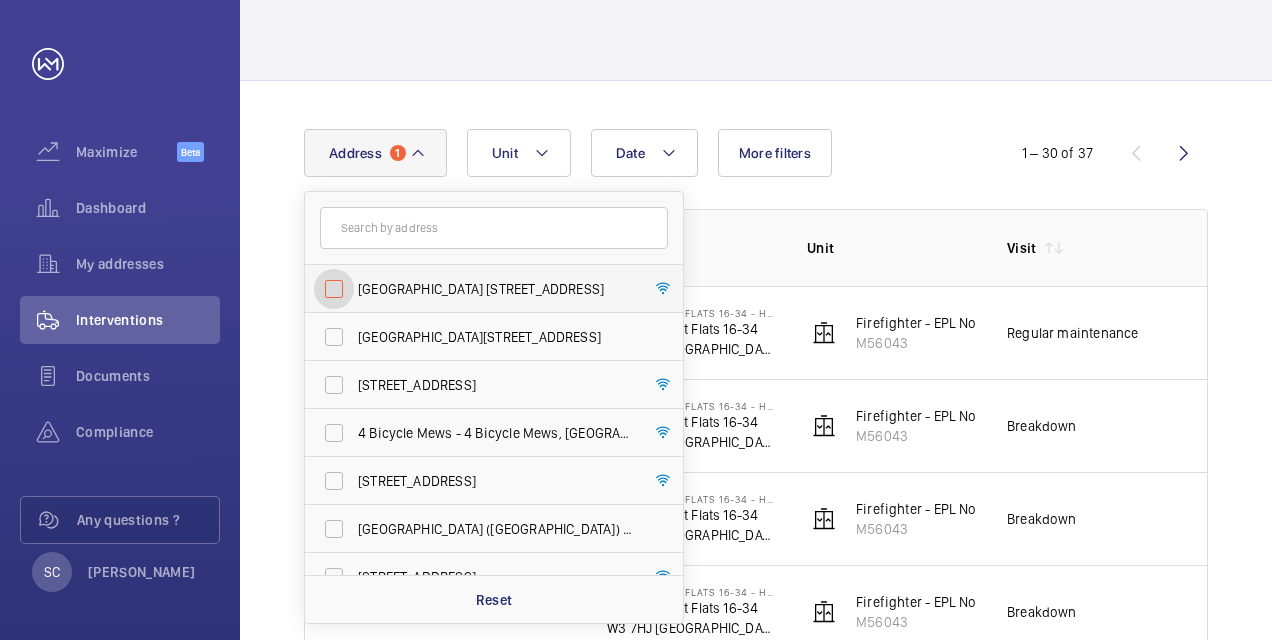 checkbox on "false" 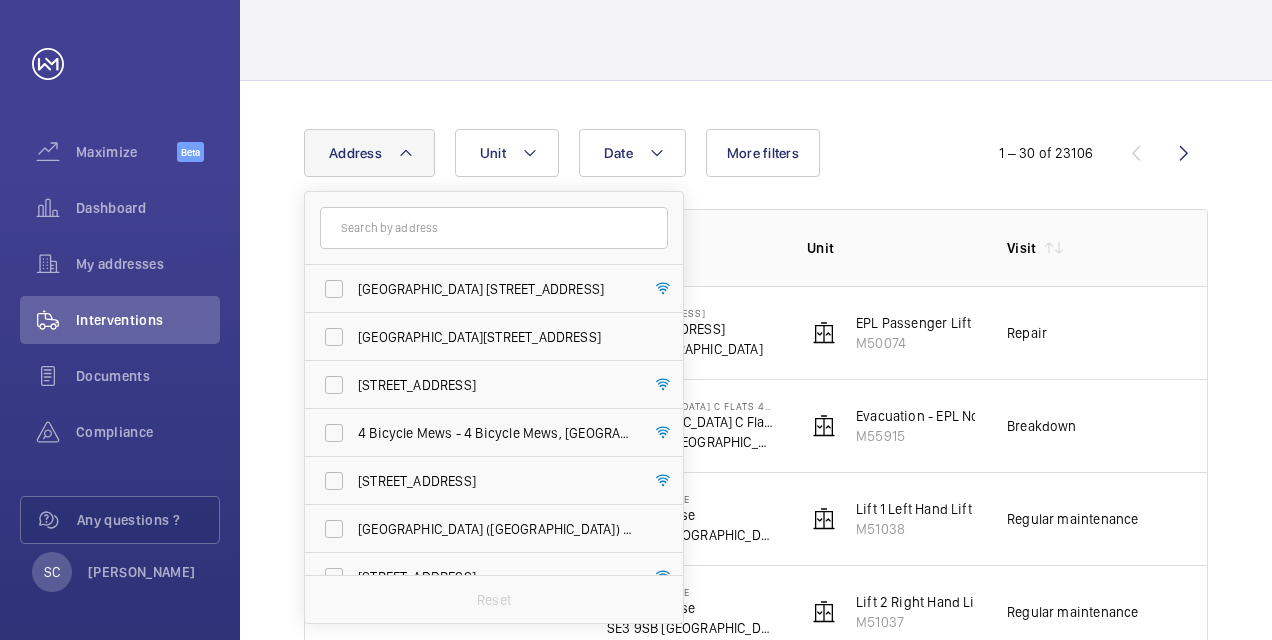 click 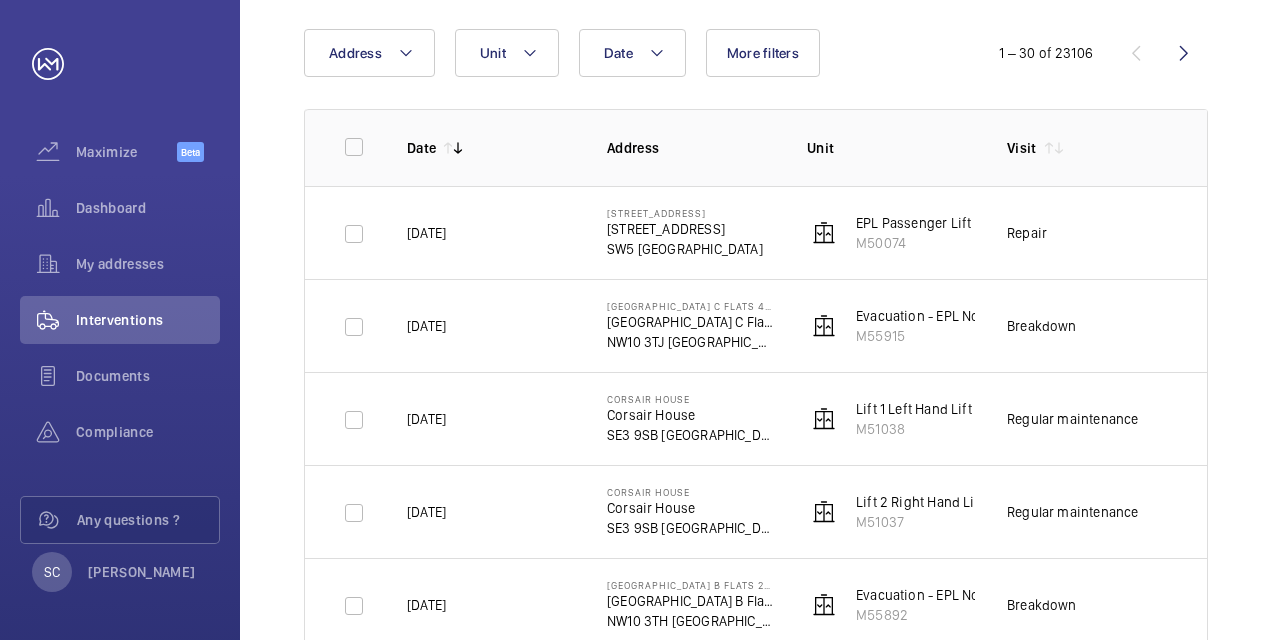 scroll, scrollTop: 0, scrollLeft: 0, axis: both 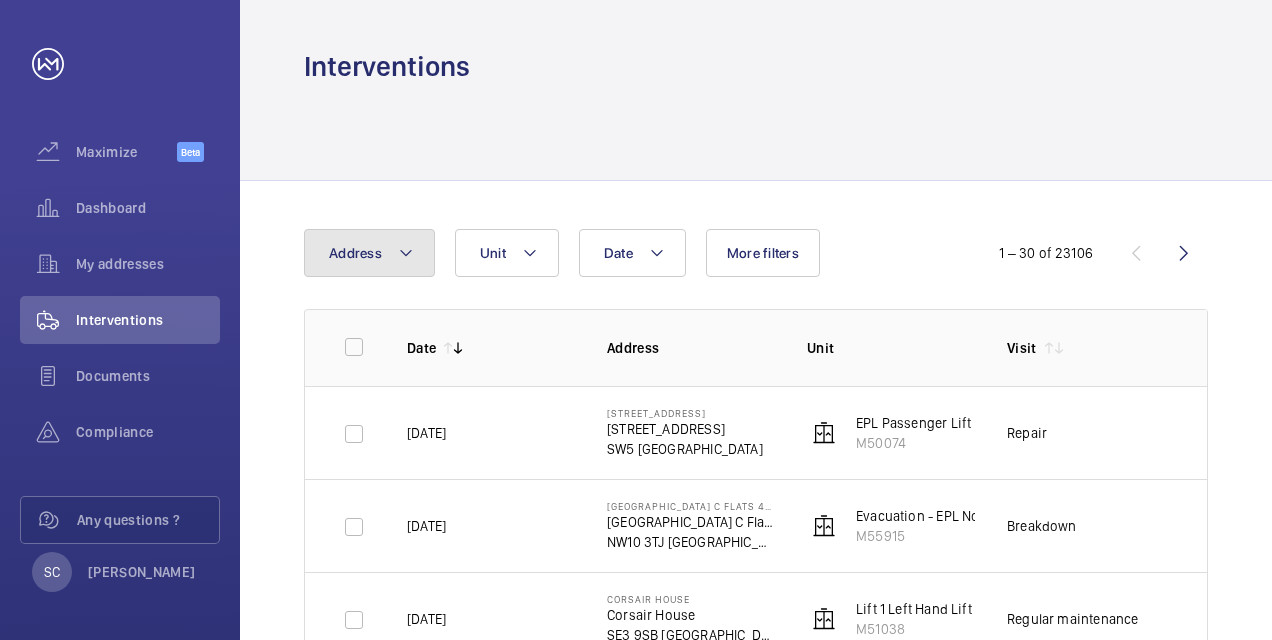 click 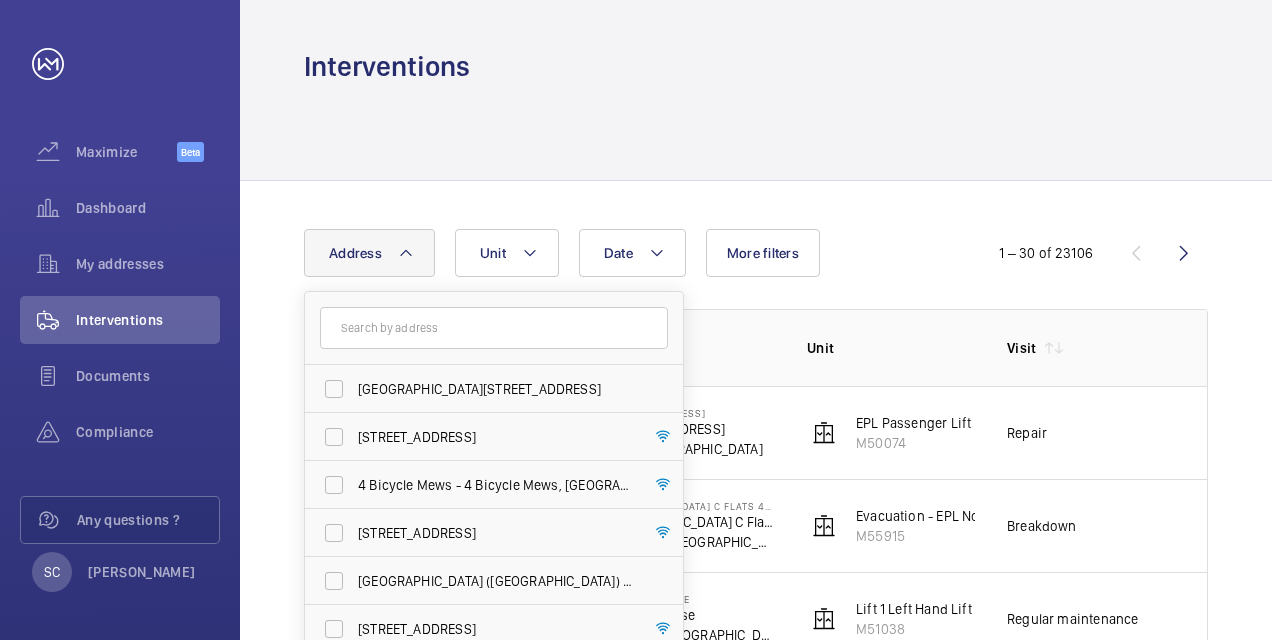 click 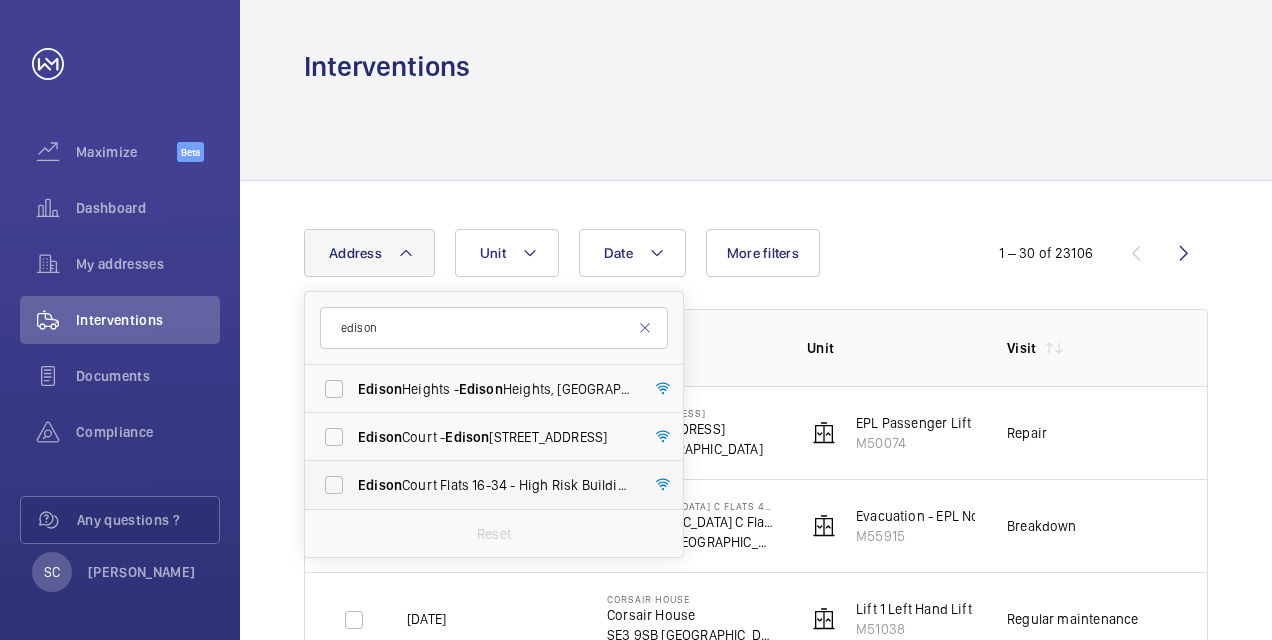 type on "edison" 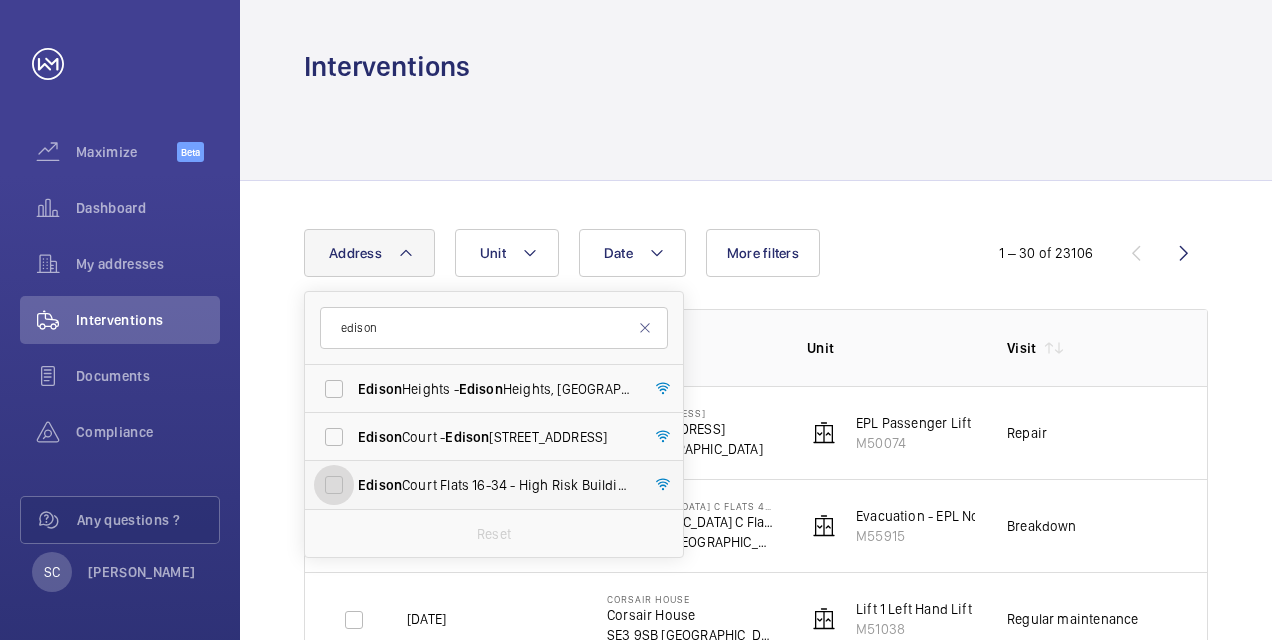 click on "[GEOGRAPHIC_DATA] [STREET_ADDRESS]" at bounding box center (334, 485) 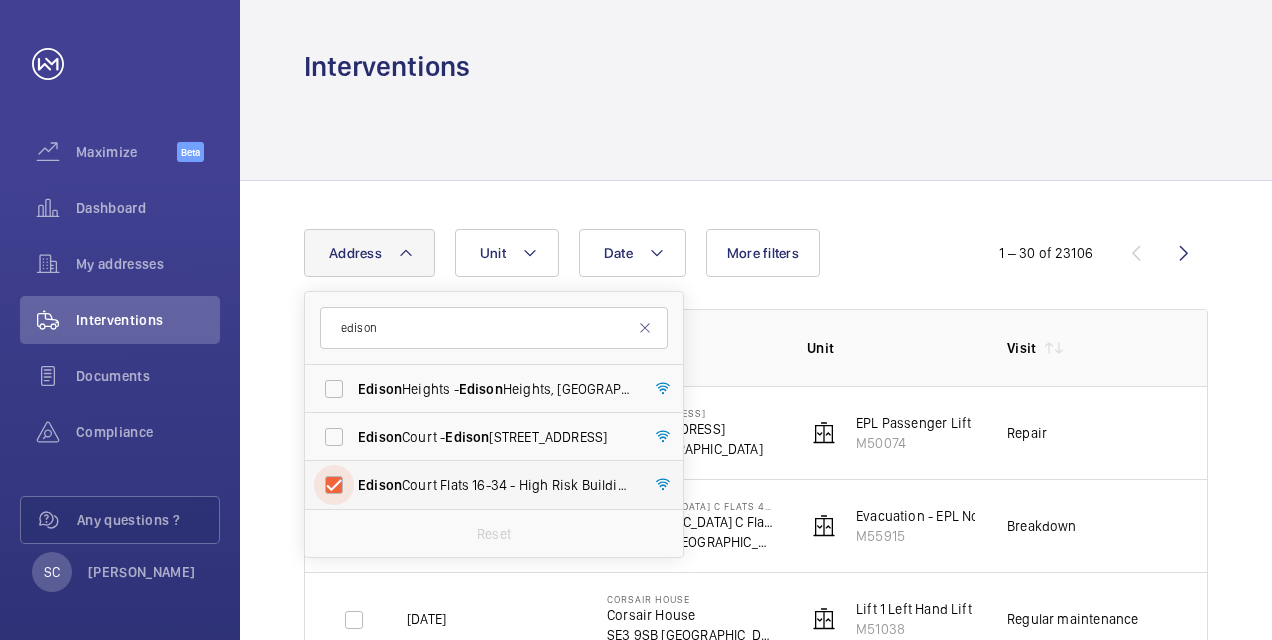 checkbox on "true" 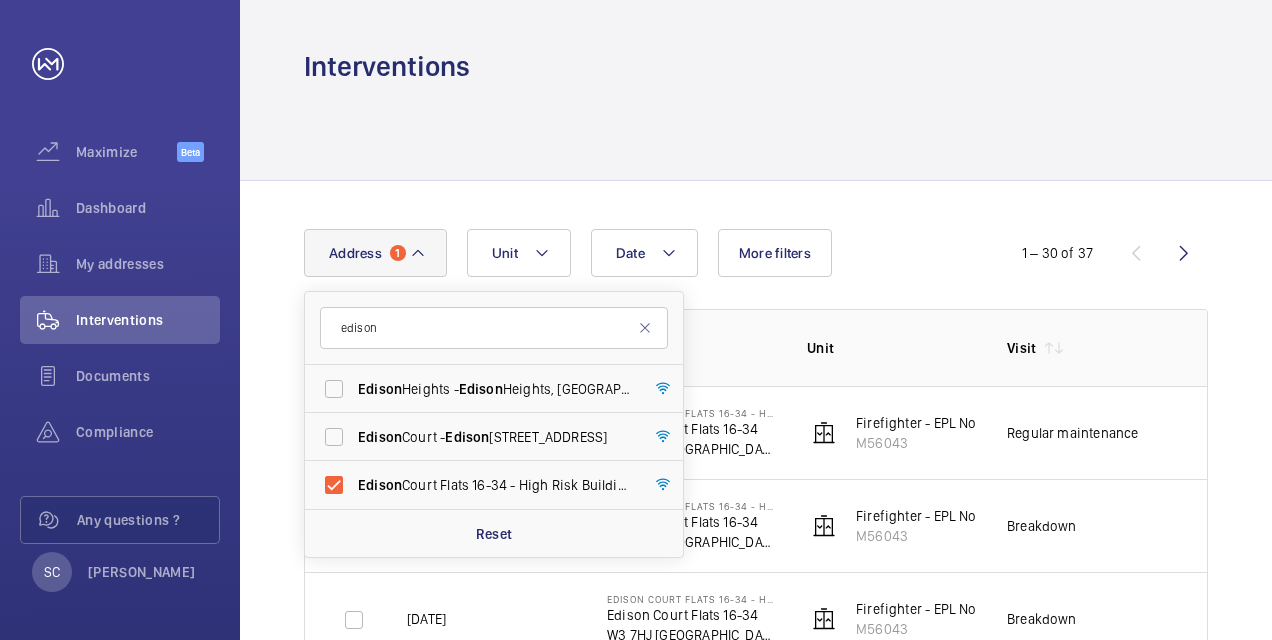 click 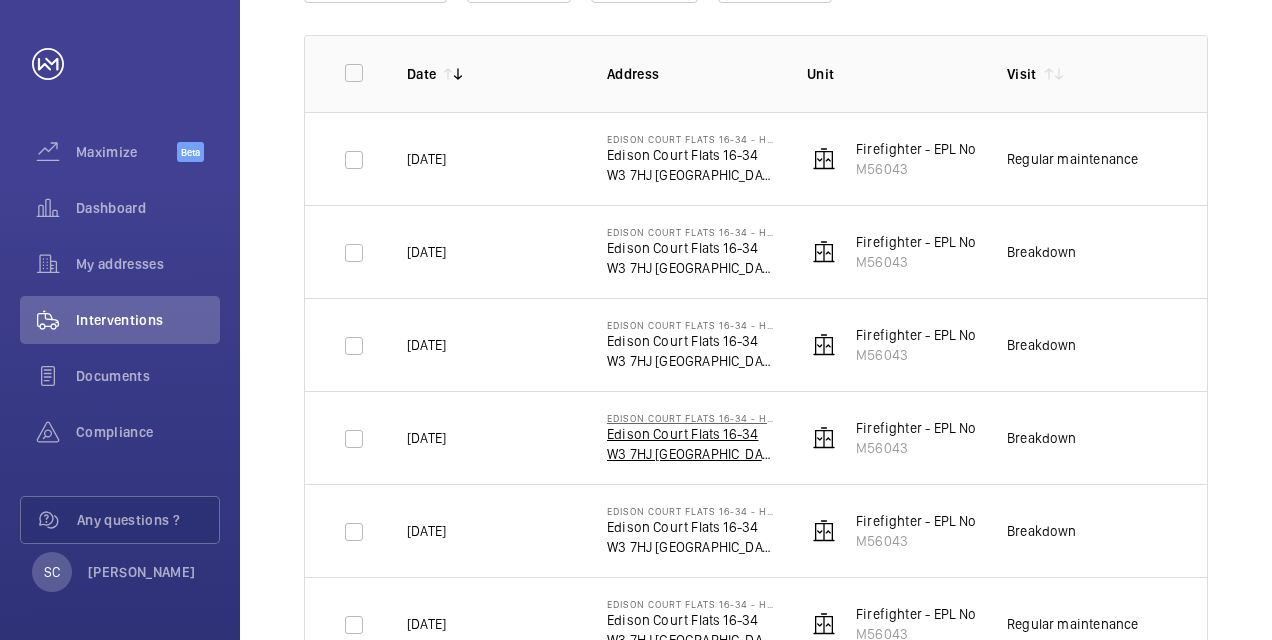 scroll, scrollTop: 0, scrollLeft: 0, axis: both 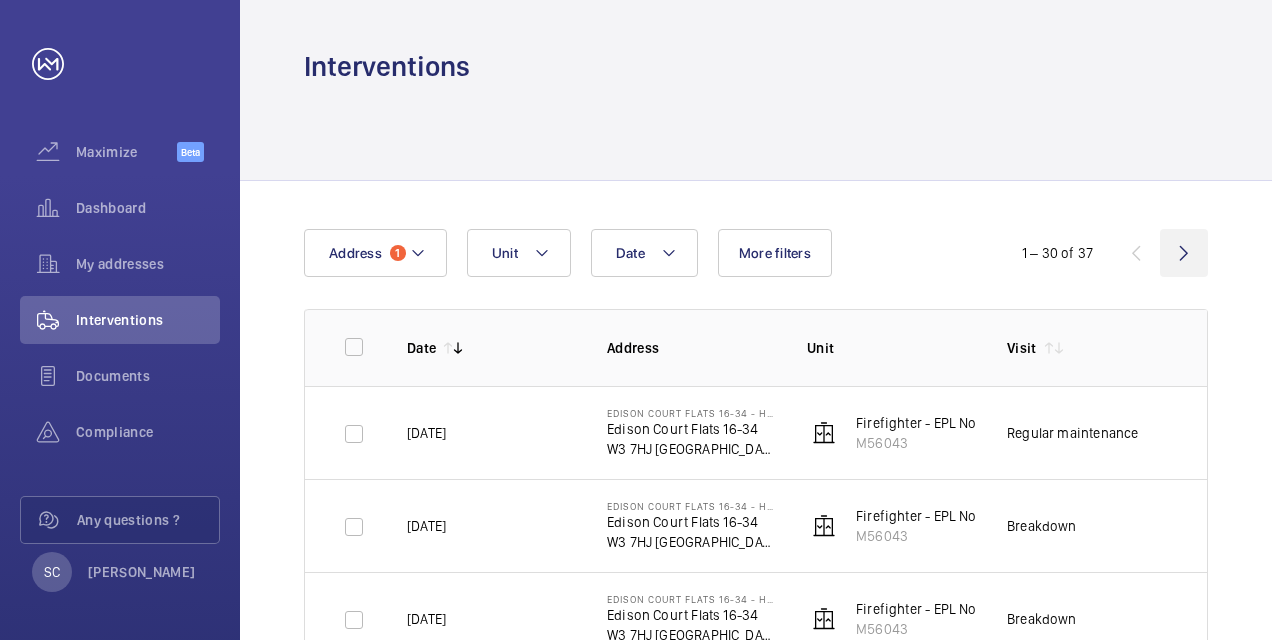 click 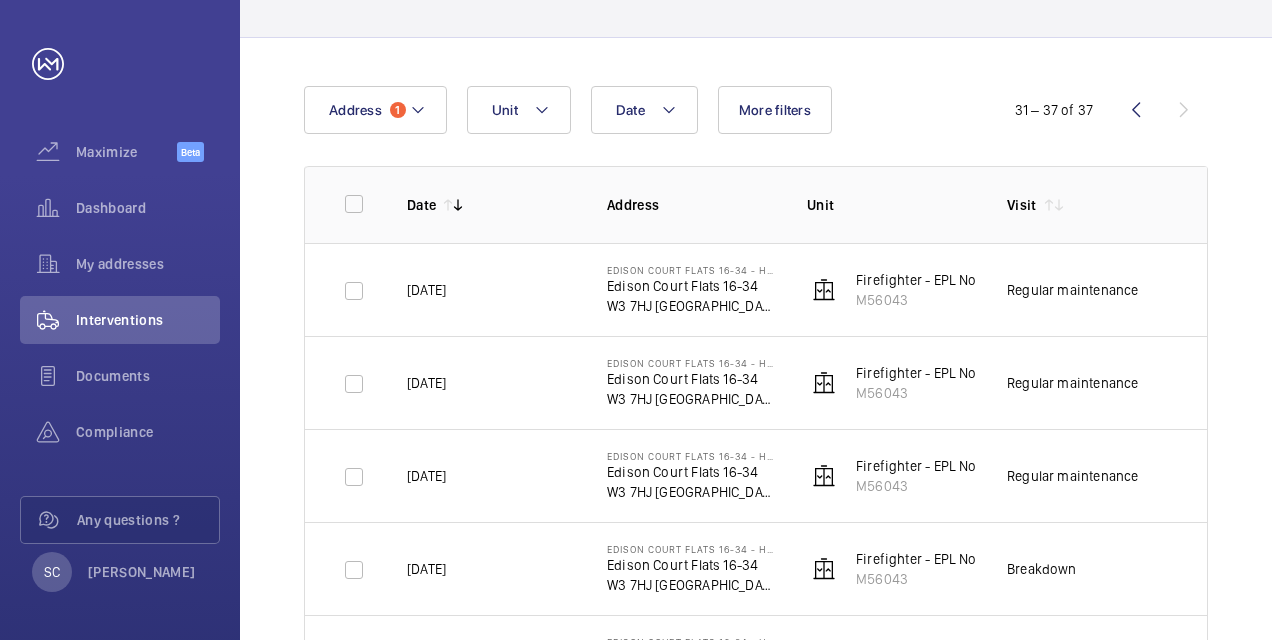 scroll, scrollTop: 0, scrollLeft: 0, axis: both 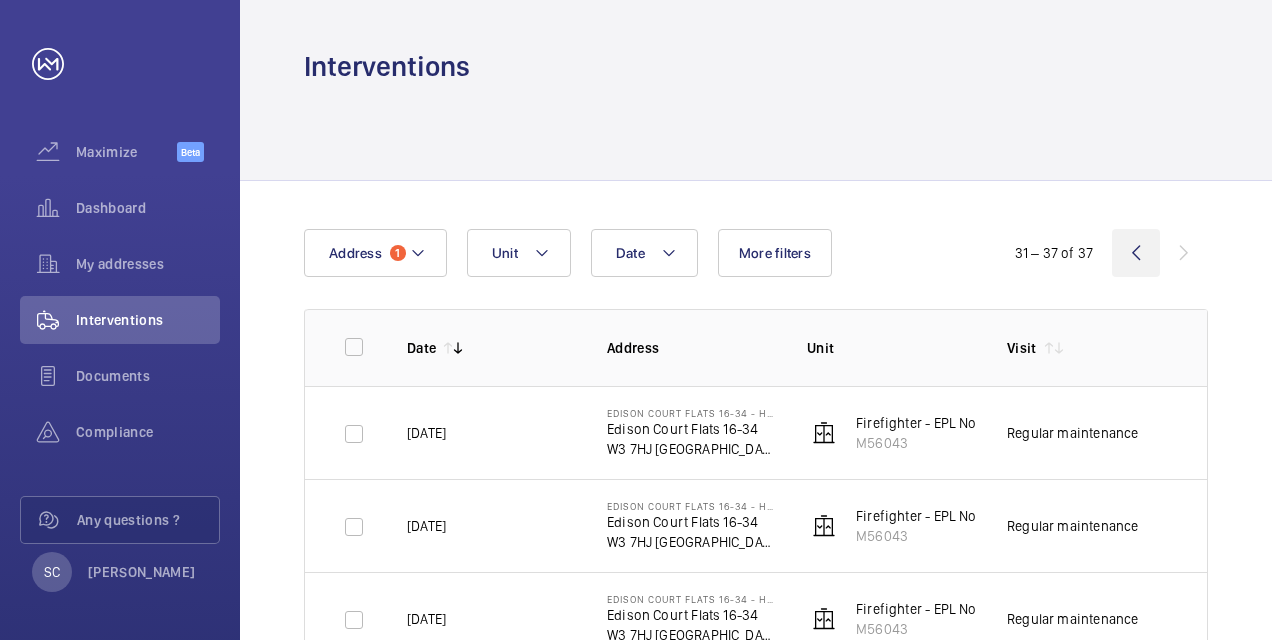 drag, startPoint x: 1135, startPoint y: 253, endPoint x: 1021, endPoint y: 306, distance: 125.71794 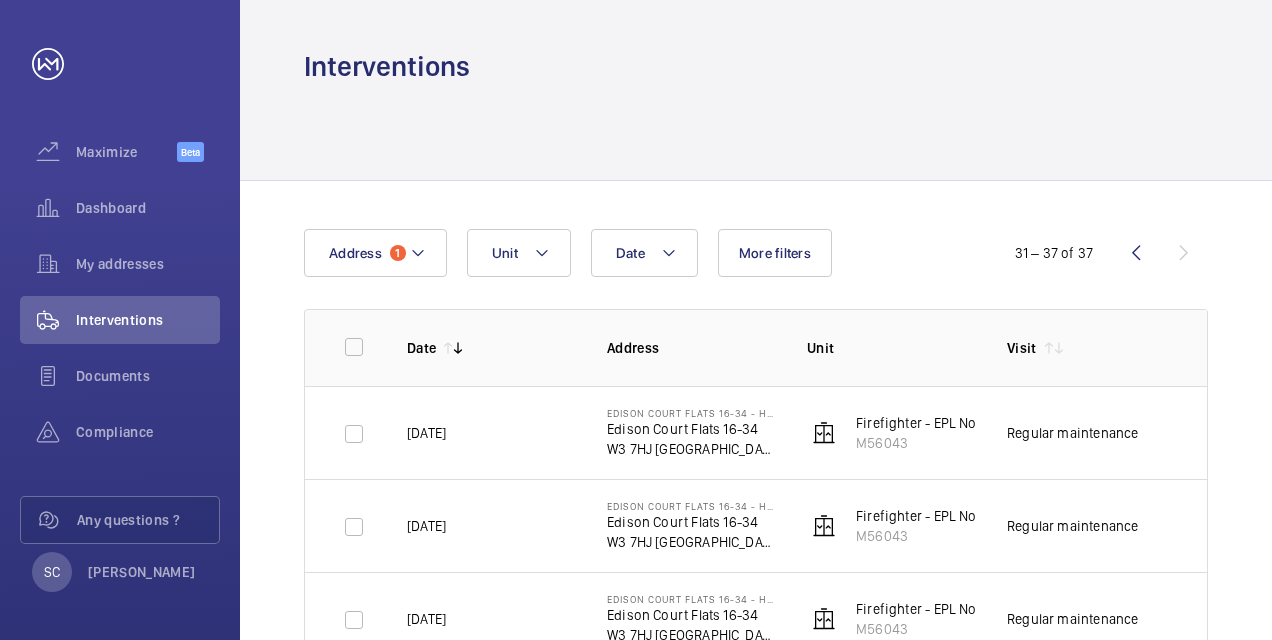 click 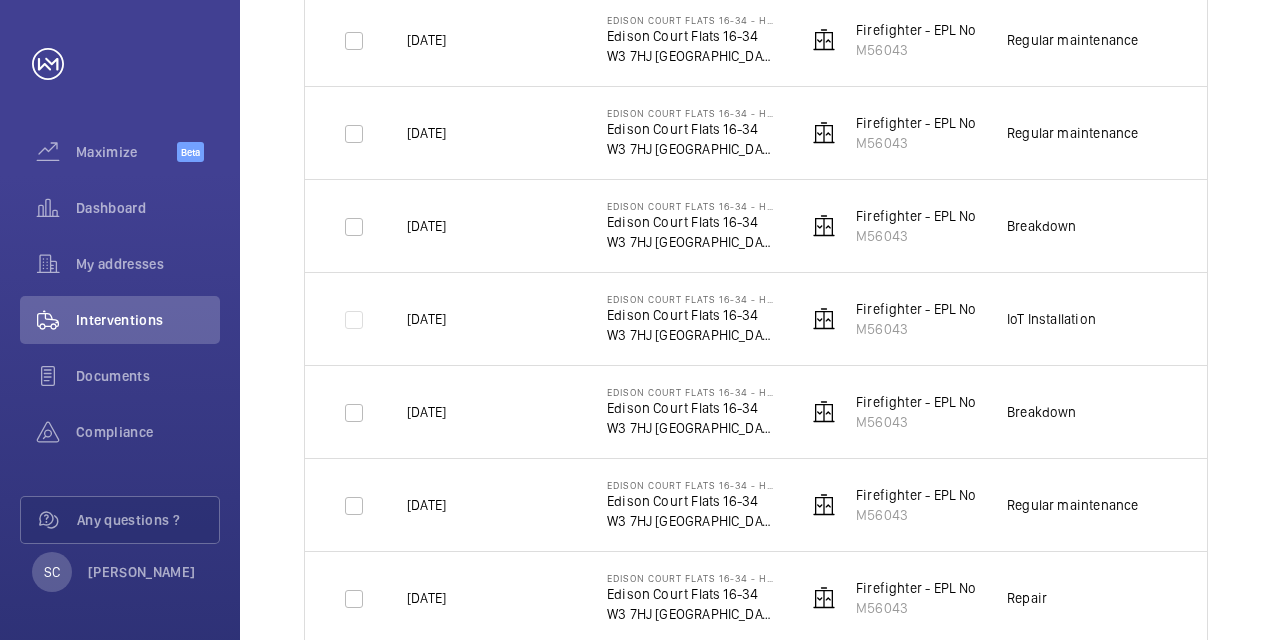 scroll, scrollTop: 1874, scrollLeft: 0, axis: vertical 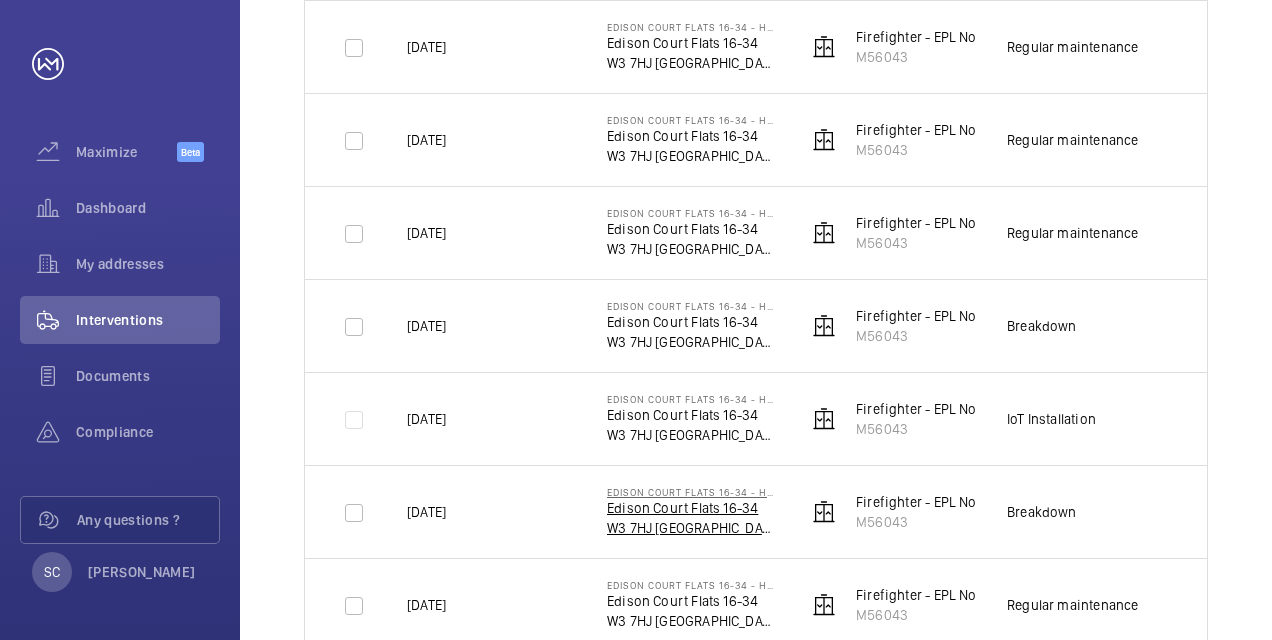click on "W3 7HJ [GEOGRAPHIC_DATA]" 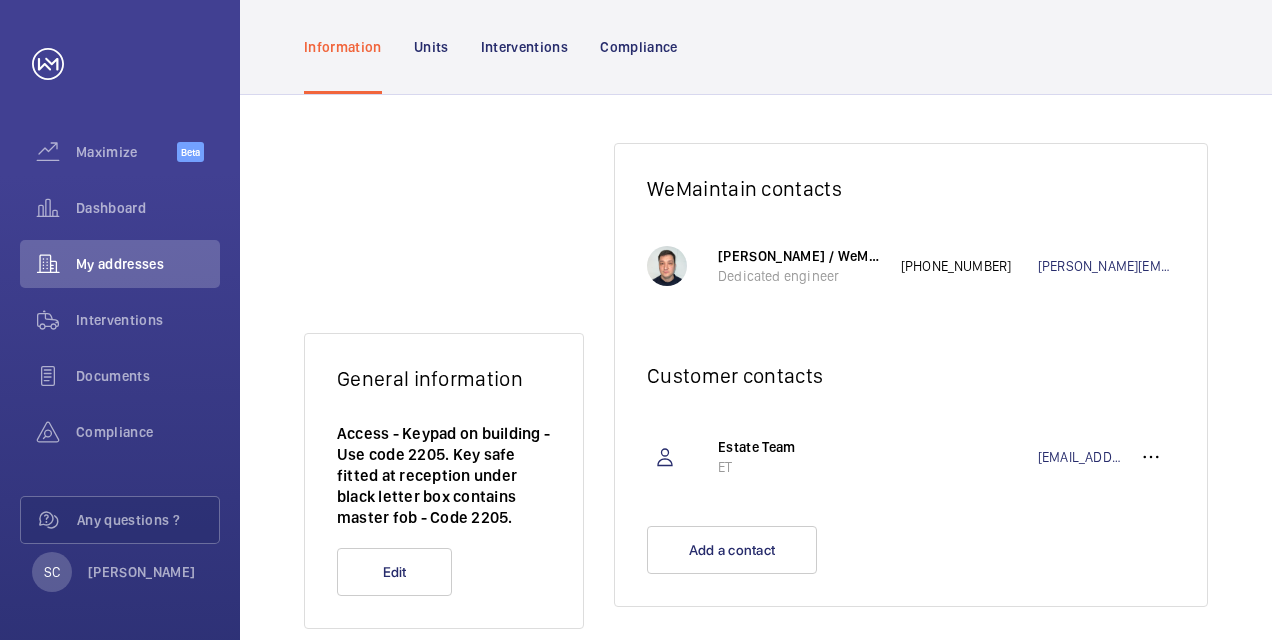 scroll, scrollTop: 100, scrollLeft: 0, axis: vertical 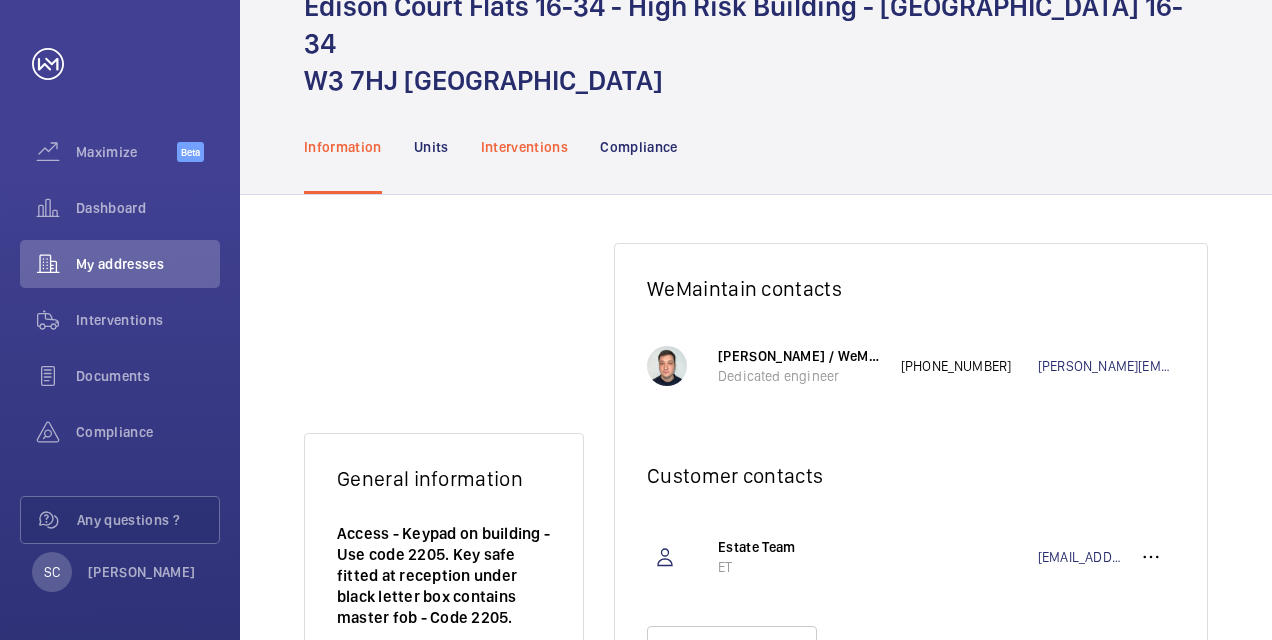 click on "Interventions" 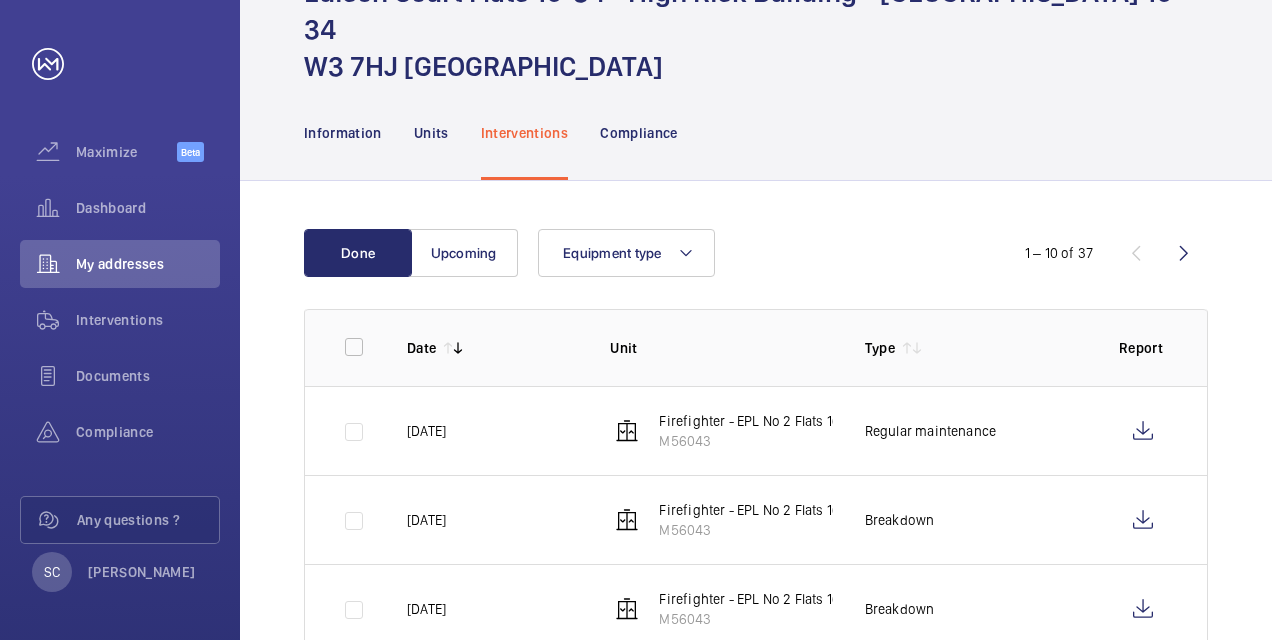 scroll, scrollTop: 0, scrollLeft: 0, axis: both 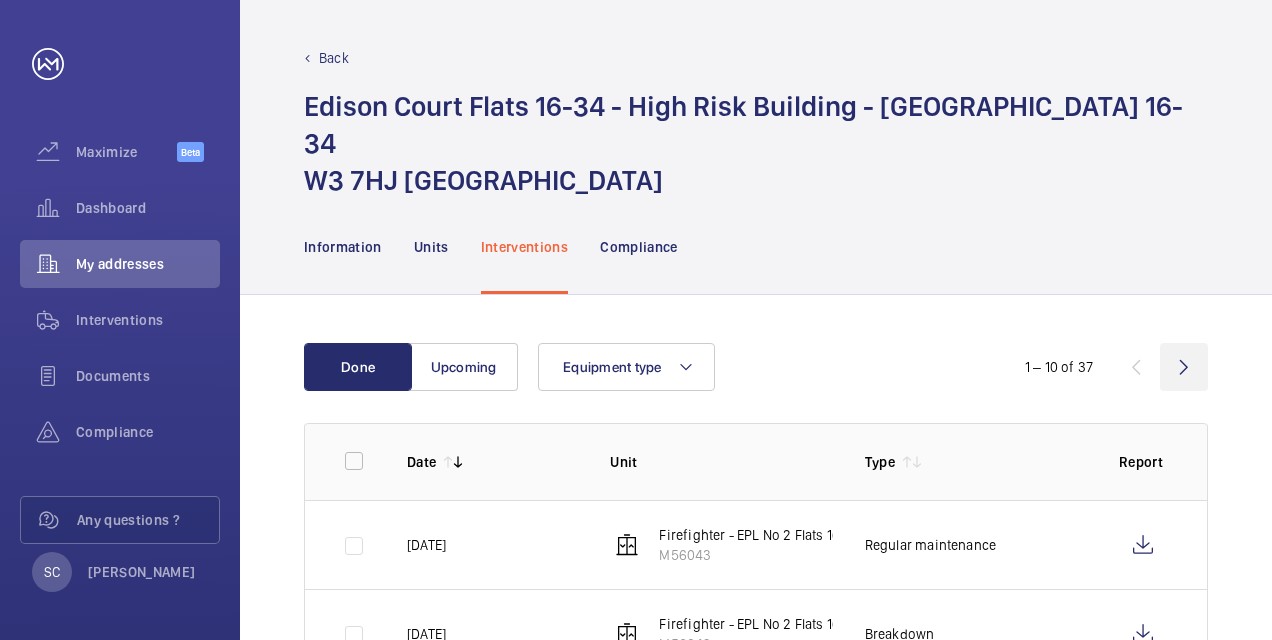 click 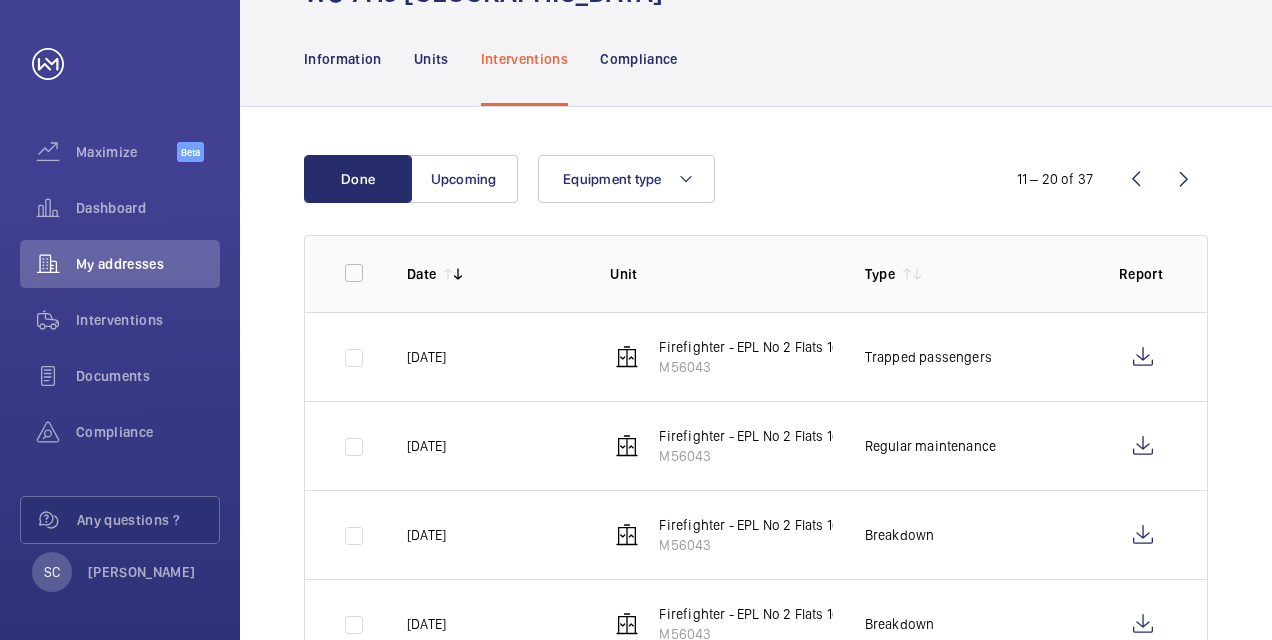 scroll, scrollTop: 158, scrollLeft: 0, axis: vertical 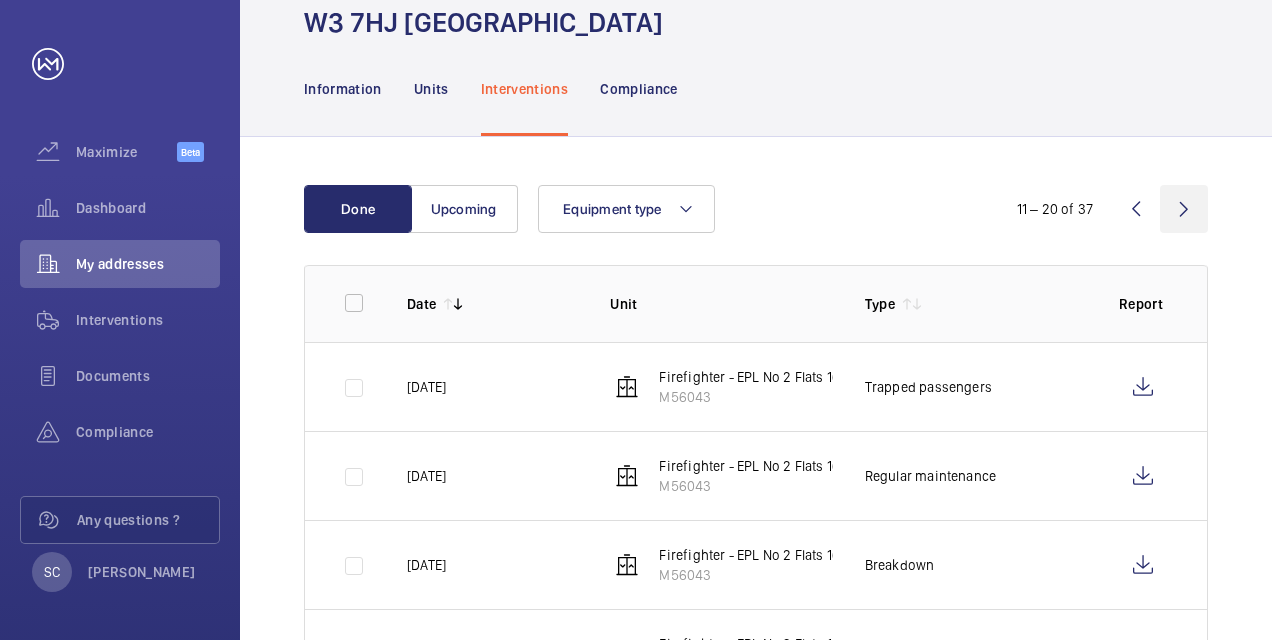 click 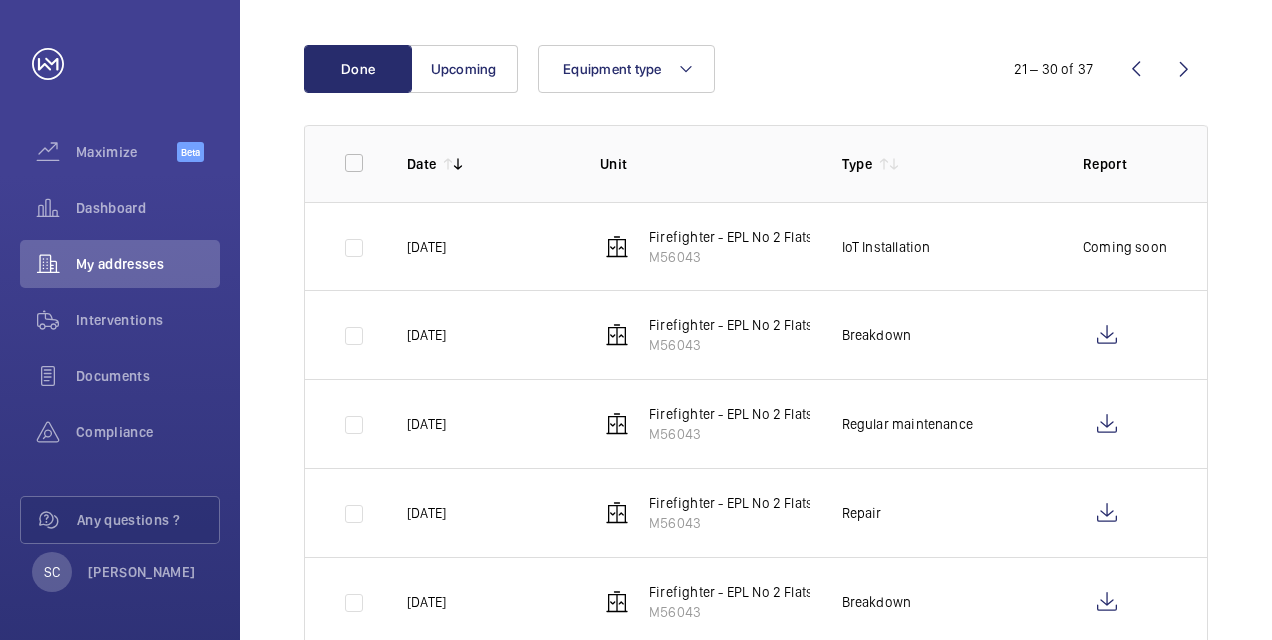 scroll, scrollTop: 257, scrollLeft: 0, axis: vertical 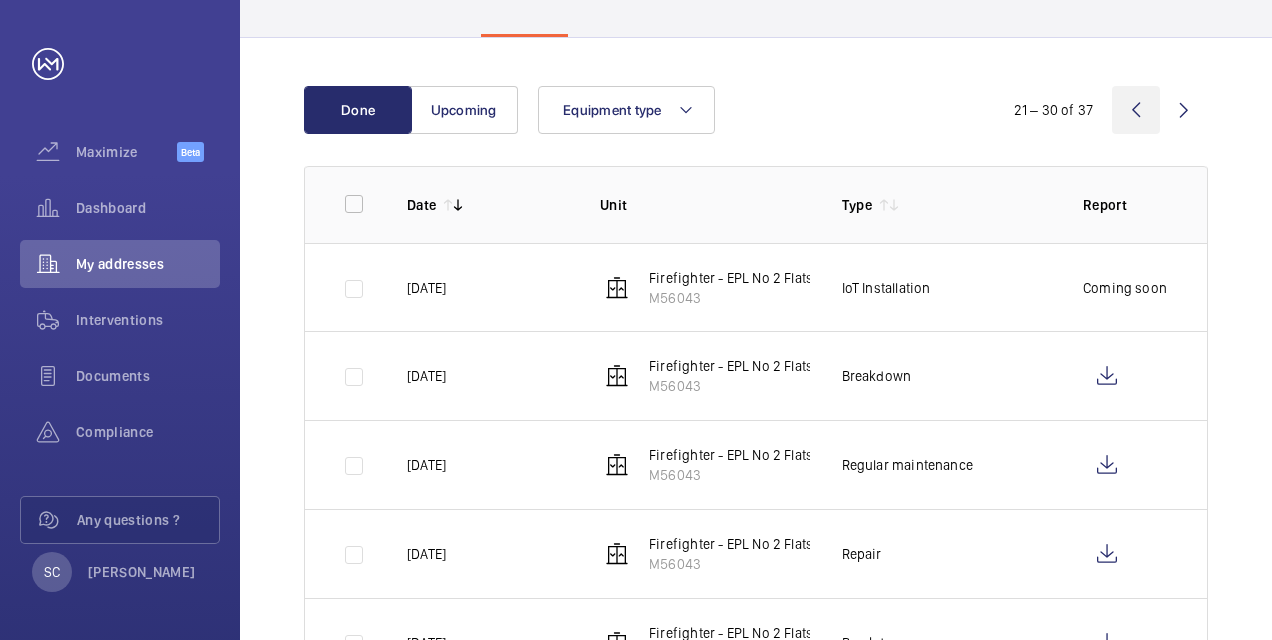 click 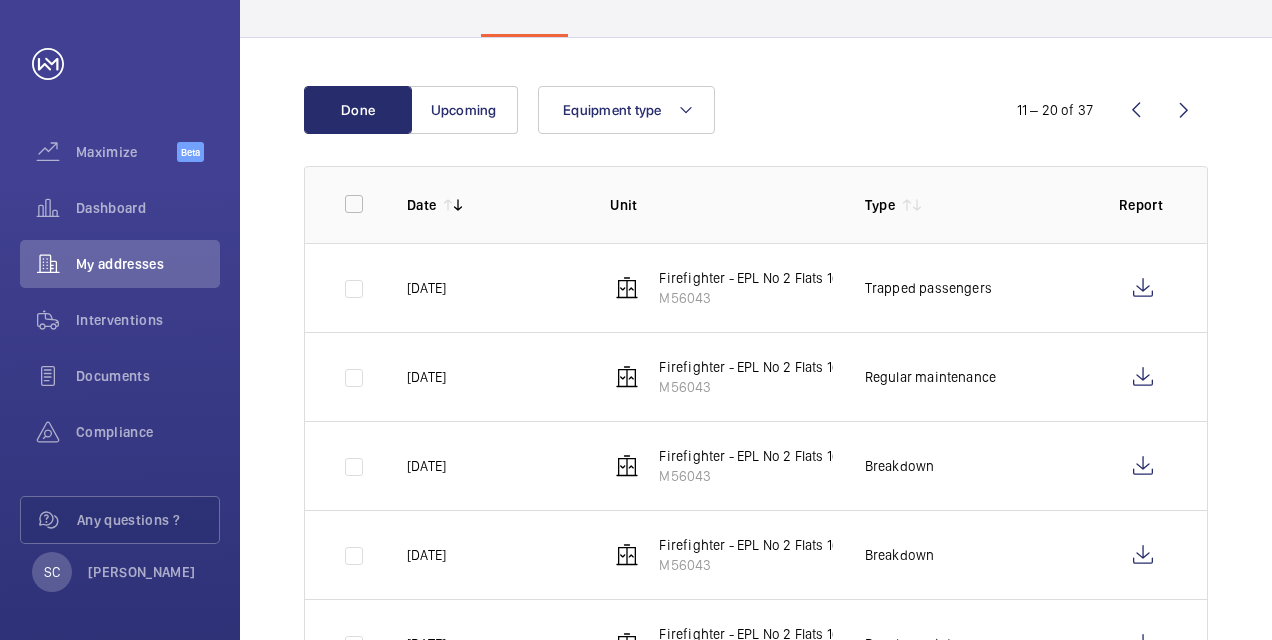 scroll, scrollTop: 758, scrollLeft: 0, axis: vertical 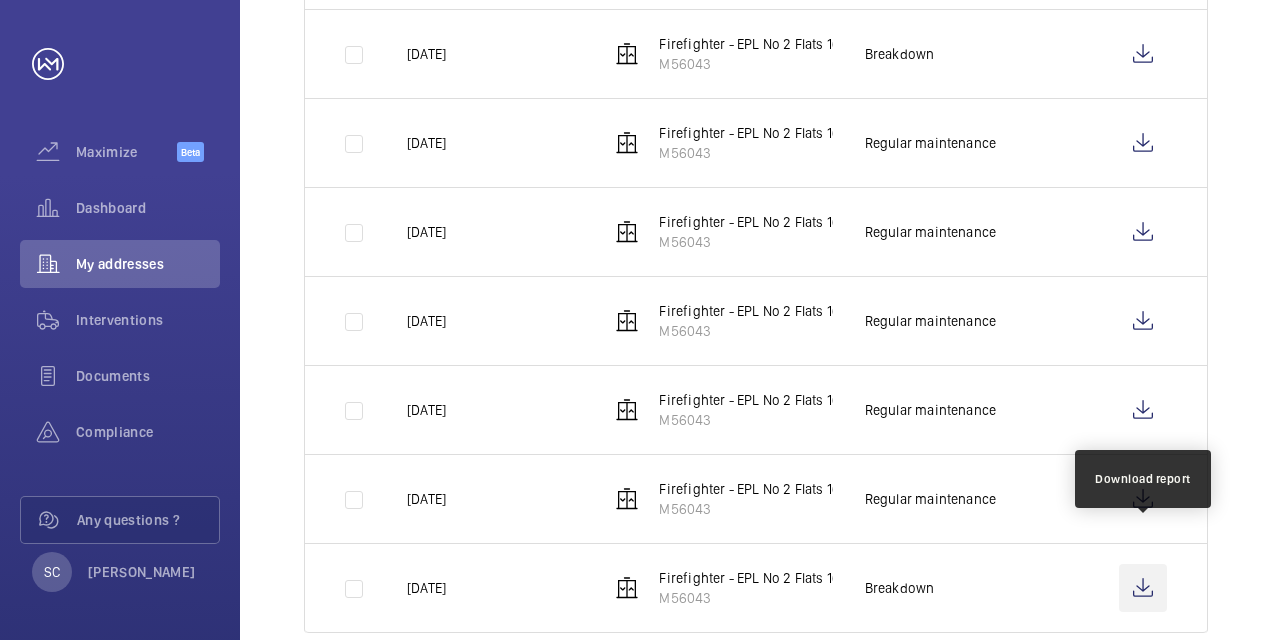 click 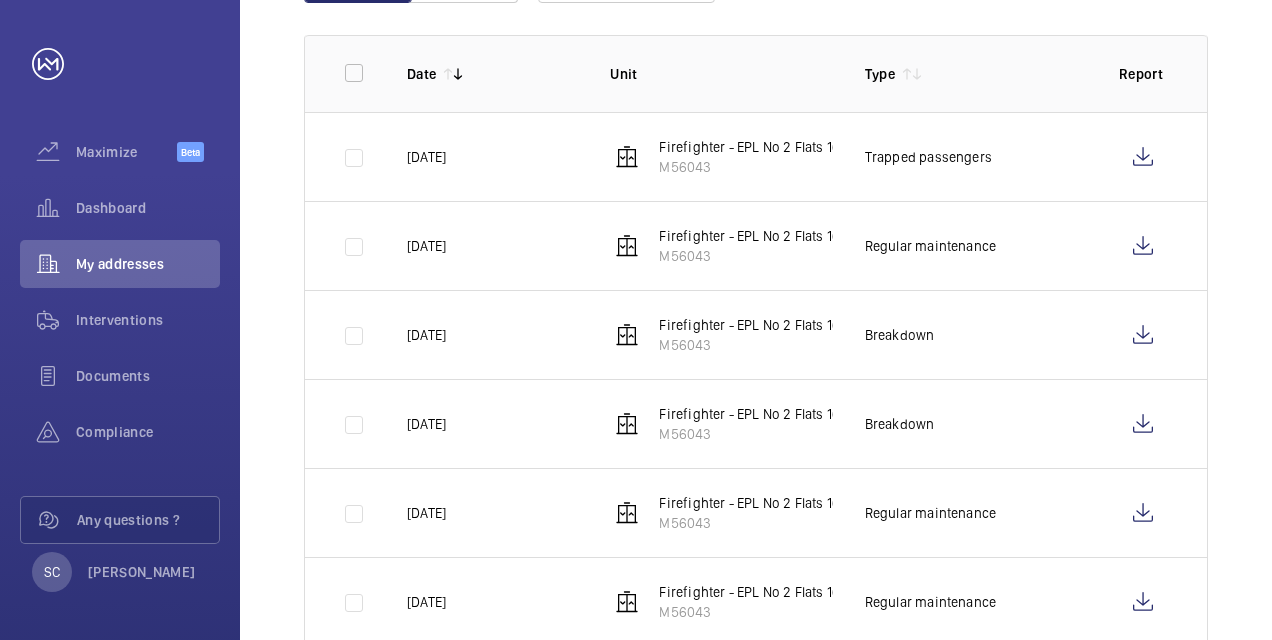 scroll, scrollTop: 358, scrollLeft: 0, axis: vertical 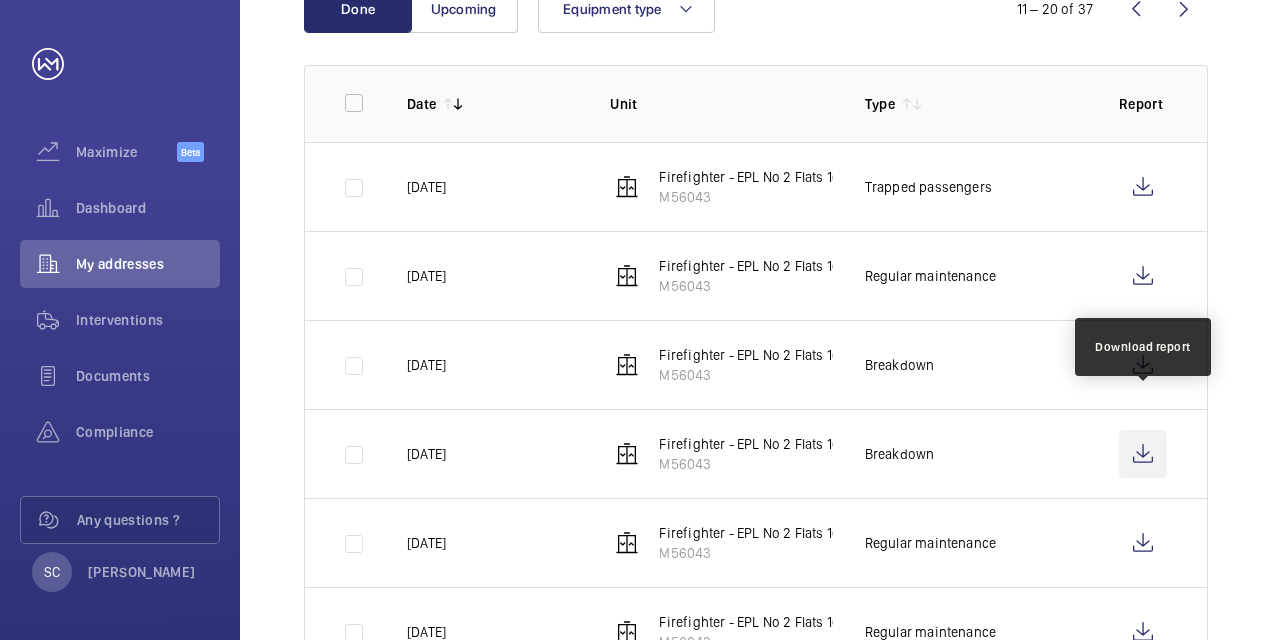 click 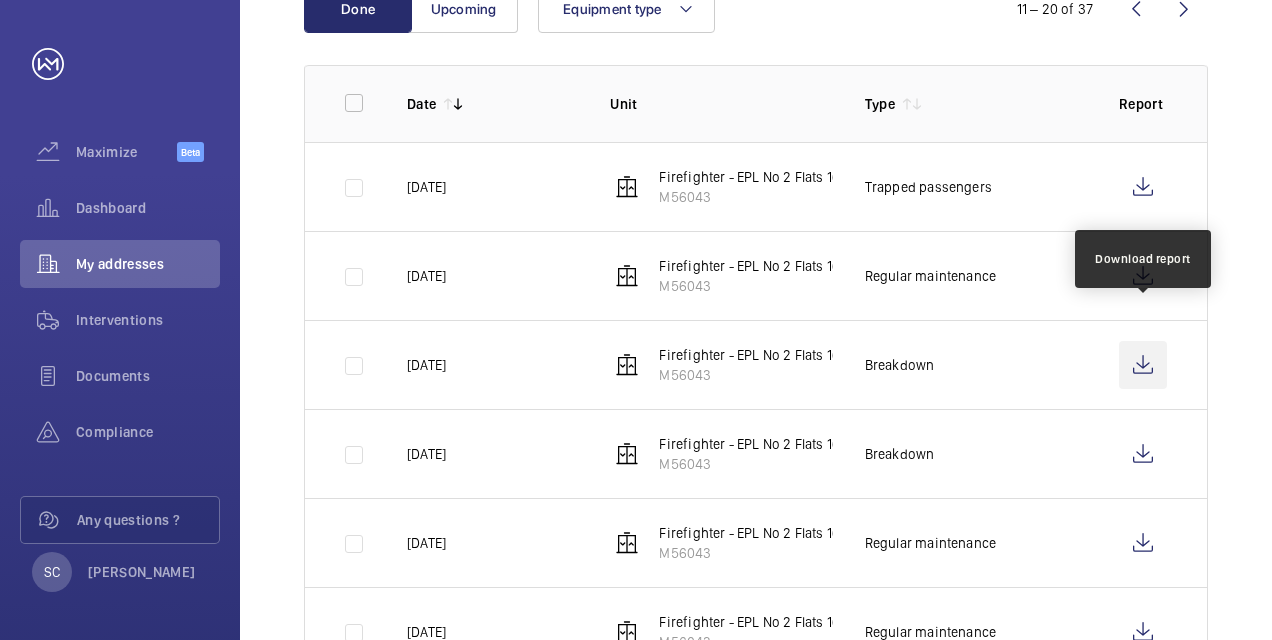 click 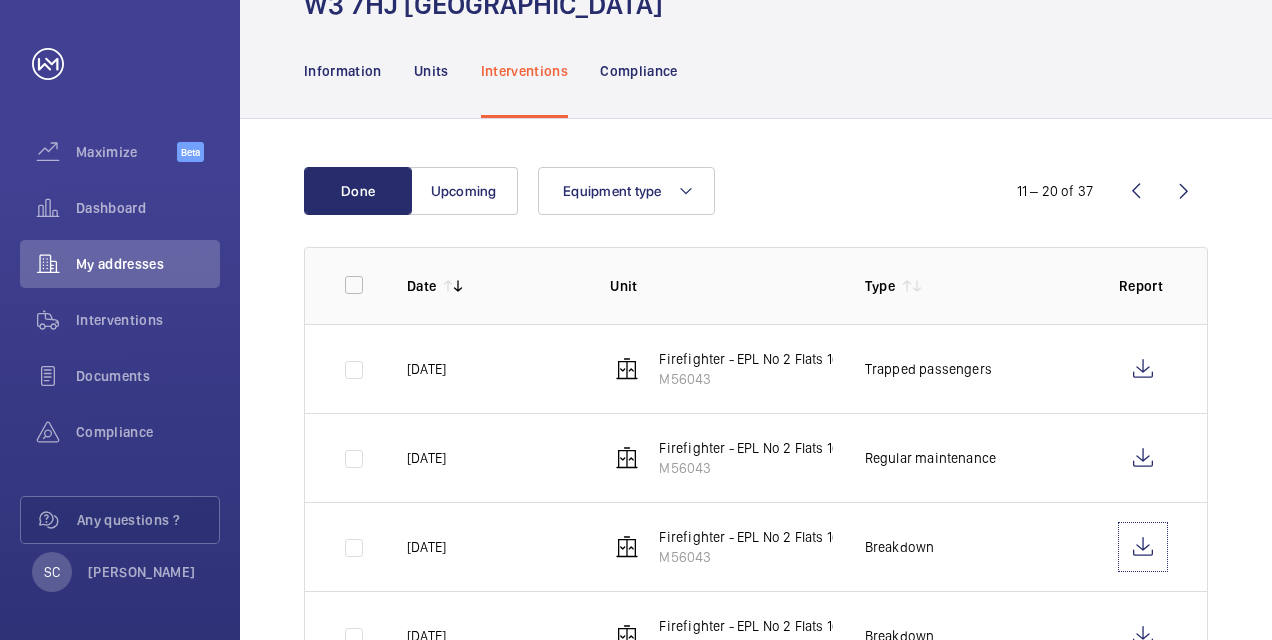 scroll, scrollTop: 158, scrollLeft: 0, axis: vertical 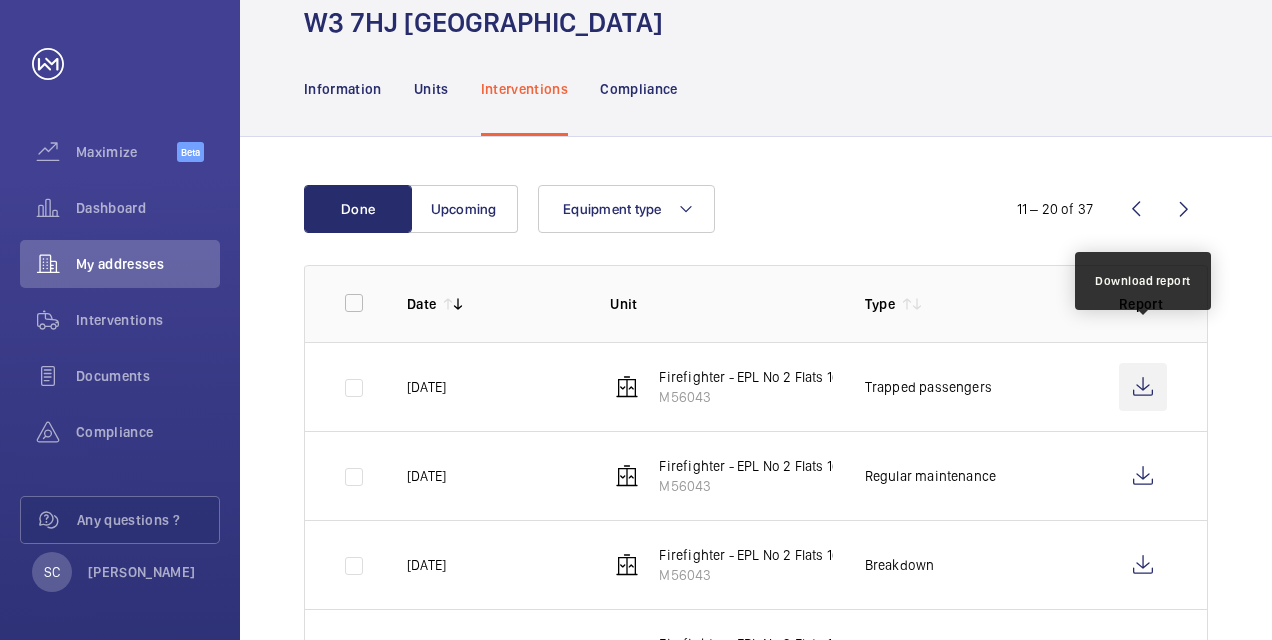 click 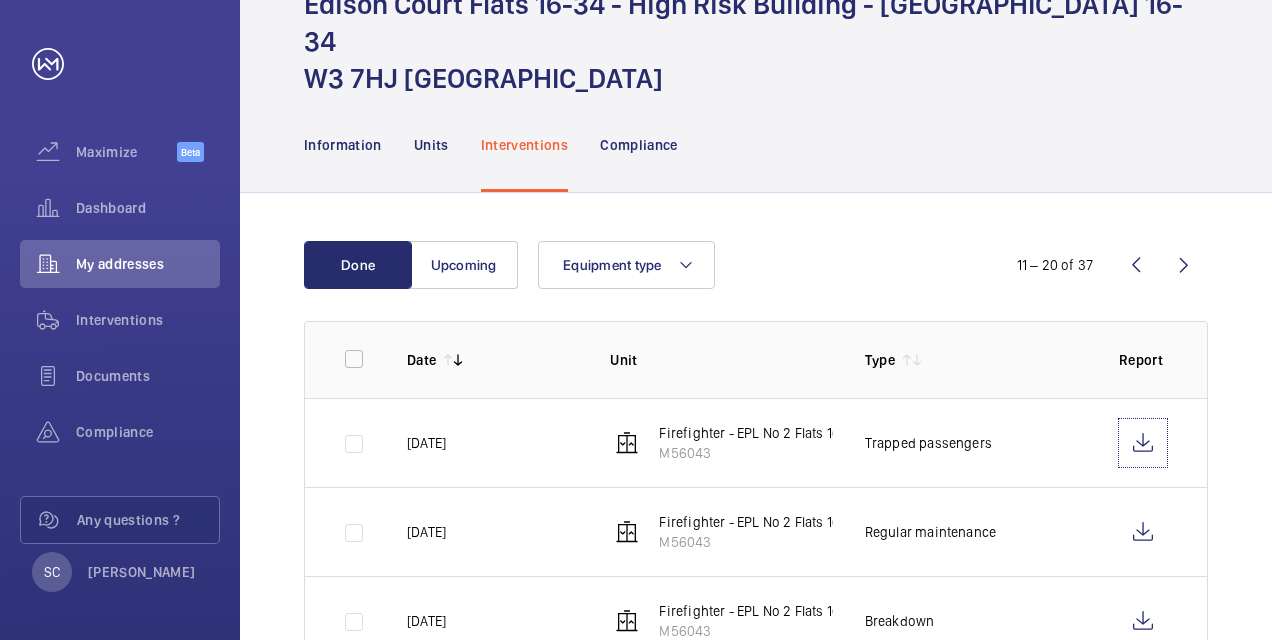 scroll, scrollTop: 58, scrollLeft: 0, axis: vertical 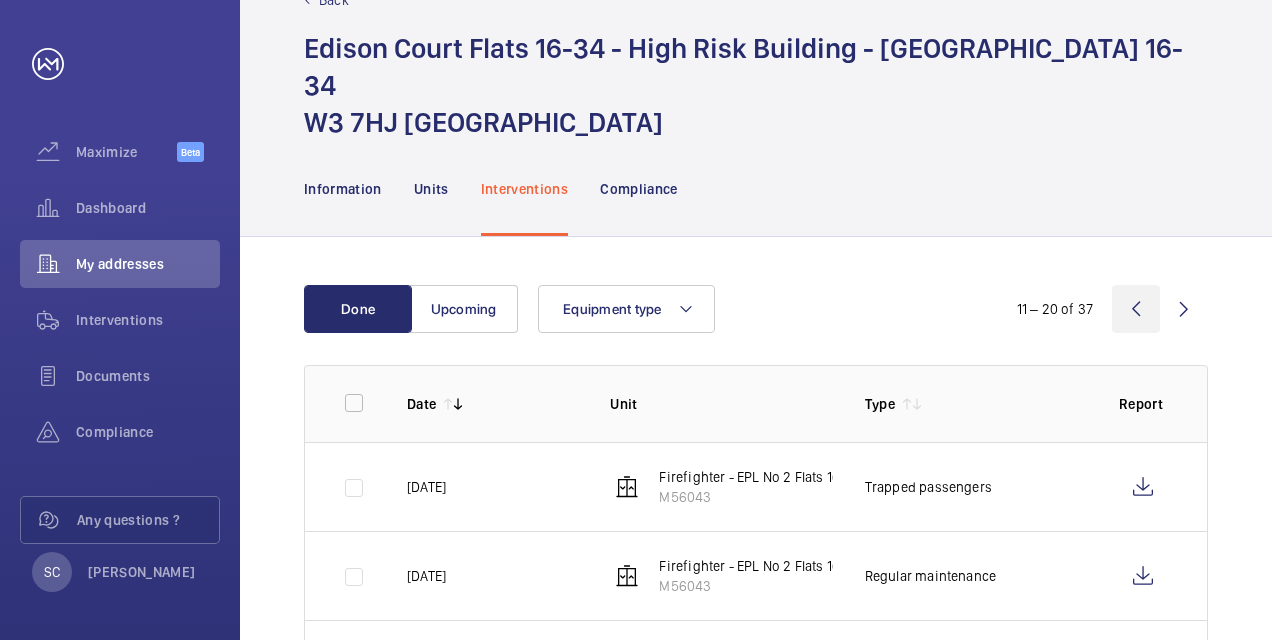 click 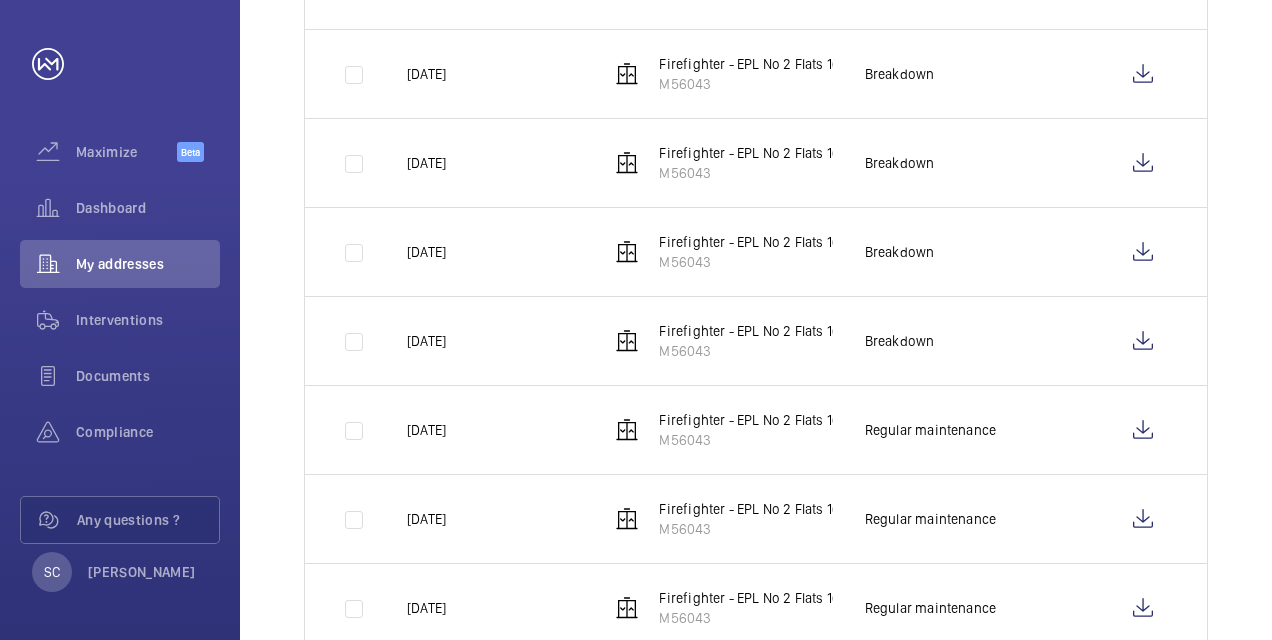 scroll, scrollTop: 558, scrollLeft: 0, axis: vertical 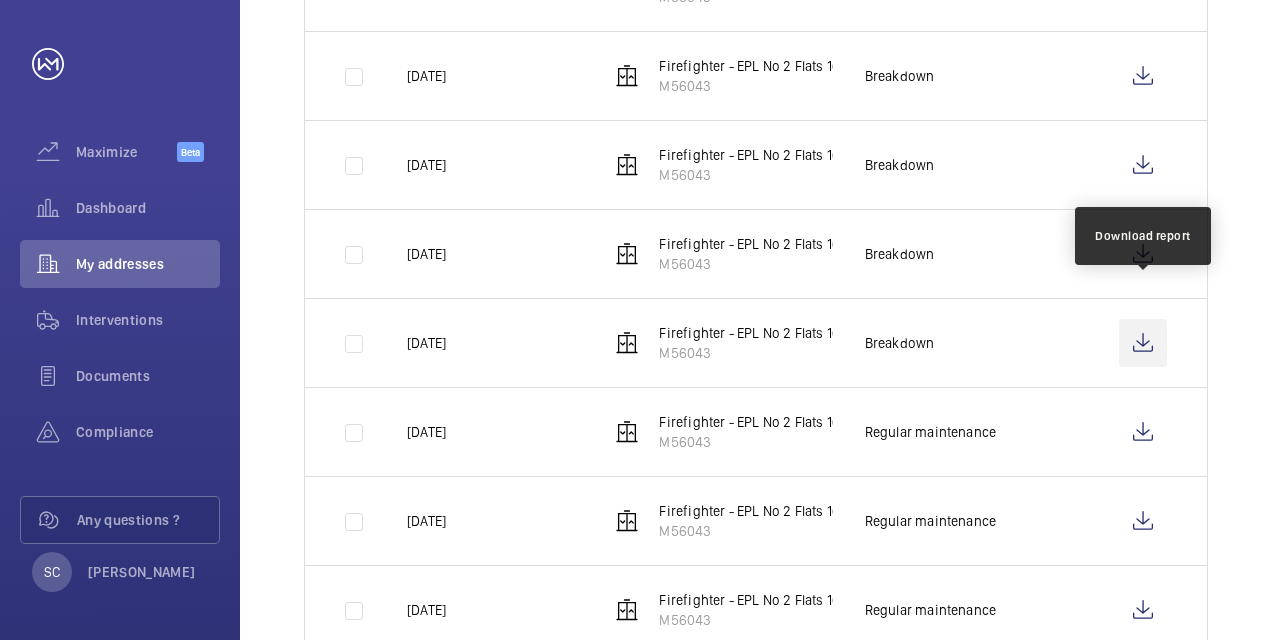 click 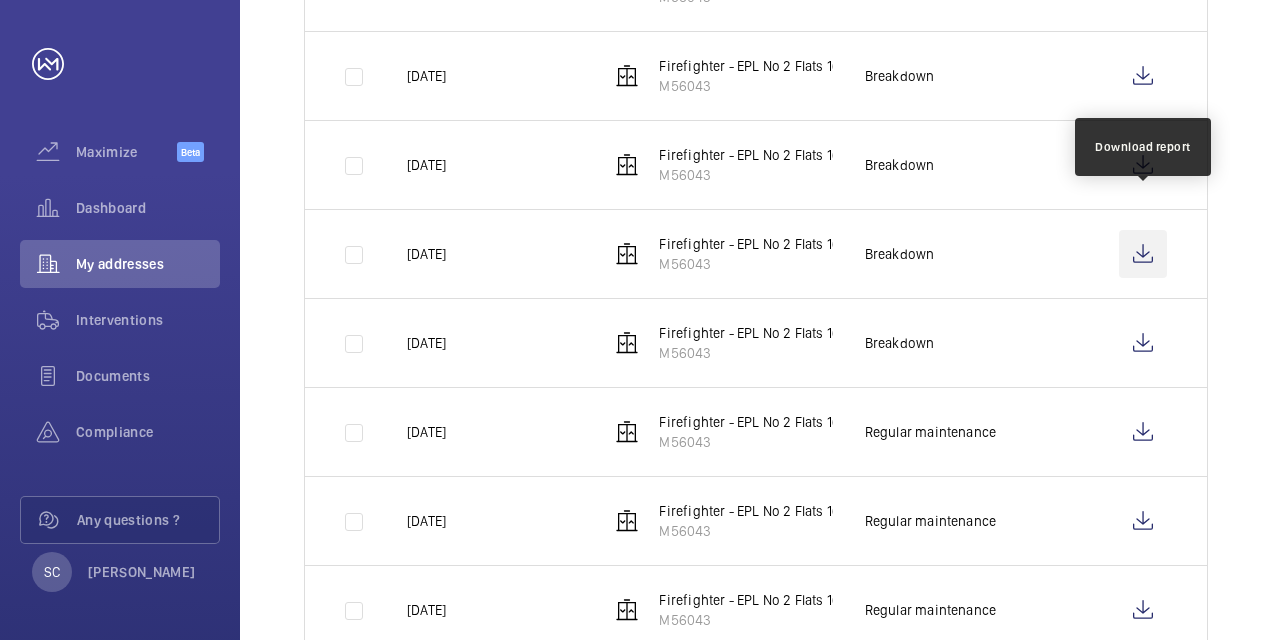 click 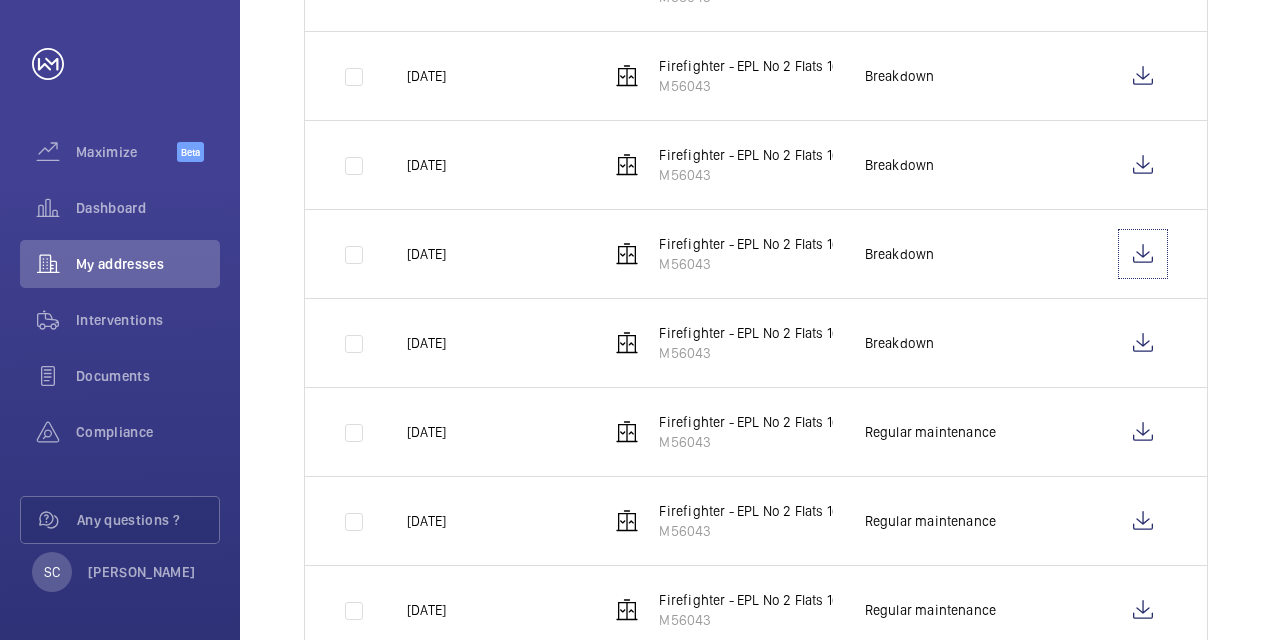 scroll, scrollTop: 458, scrollLeft: 0, axis: vertical 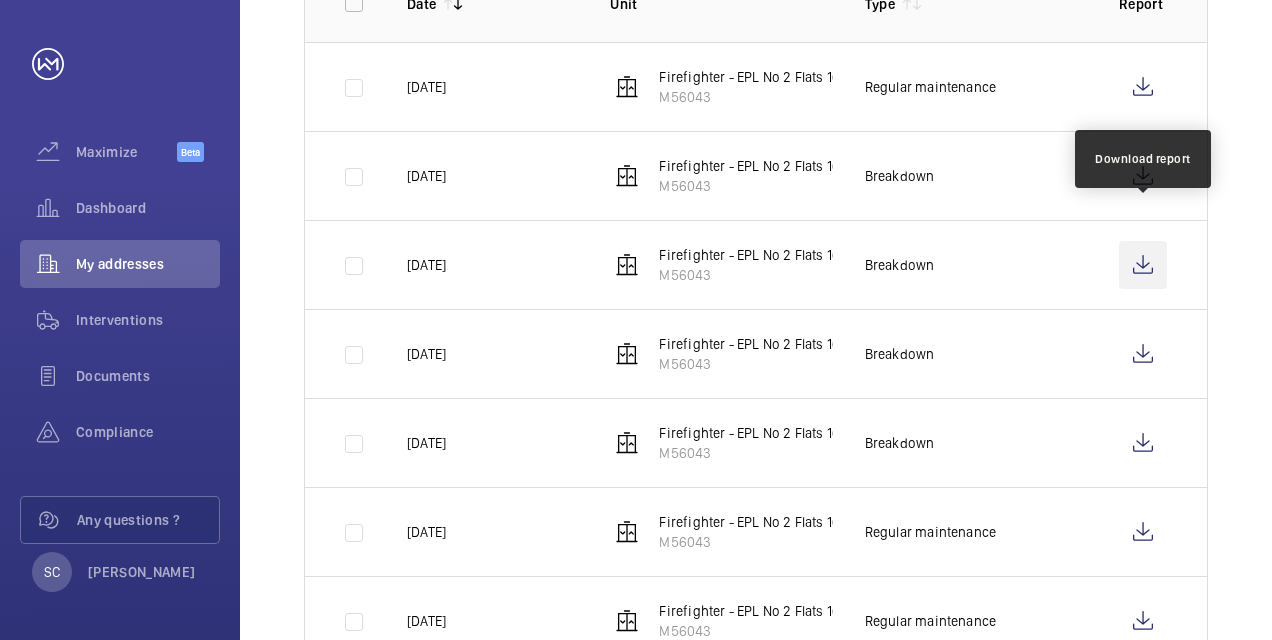 click 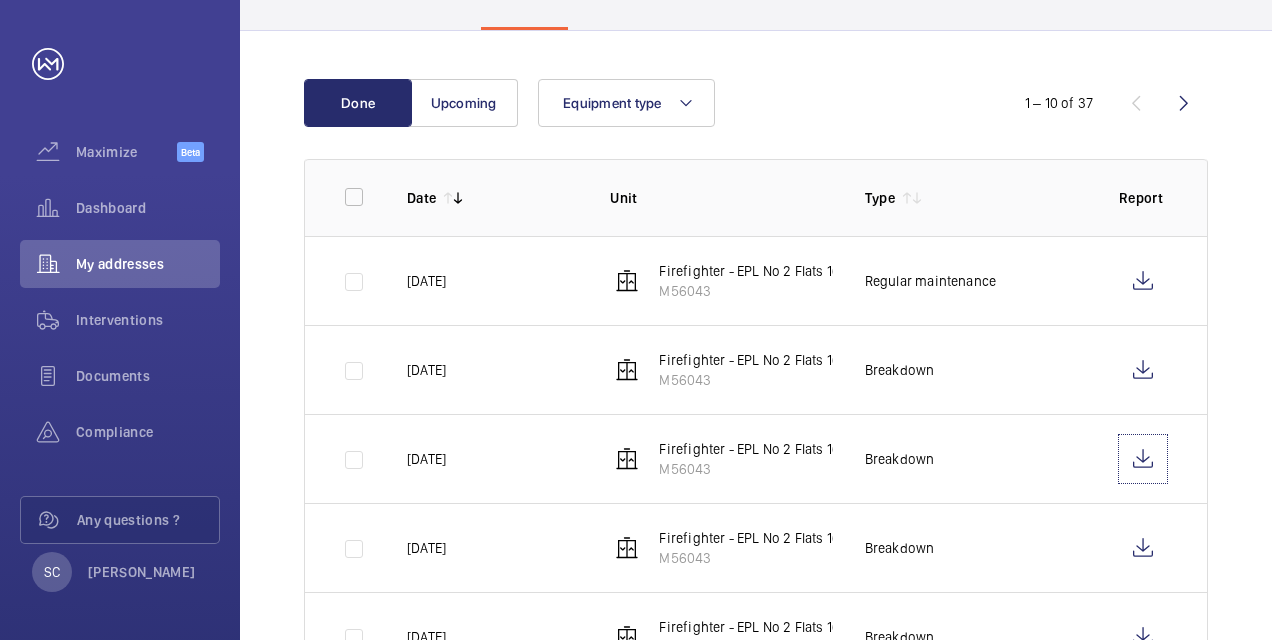 scroll, scrollTop: 258, scrollLeft: 0, axis: vertical 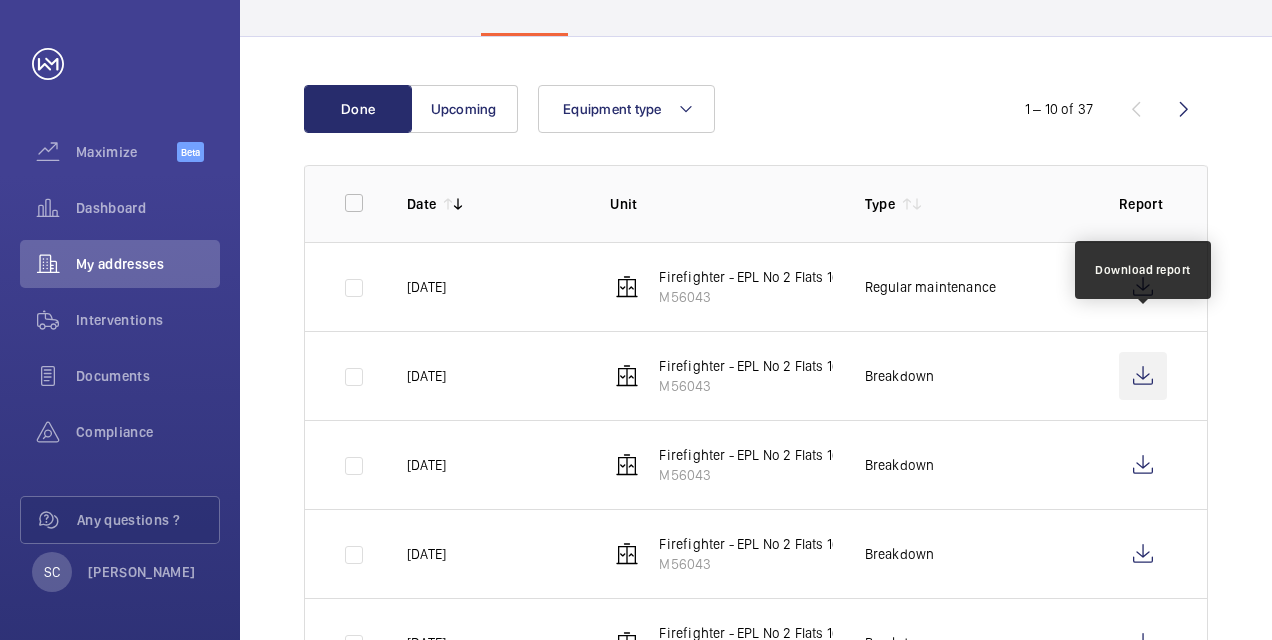 click 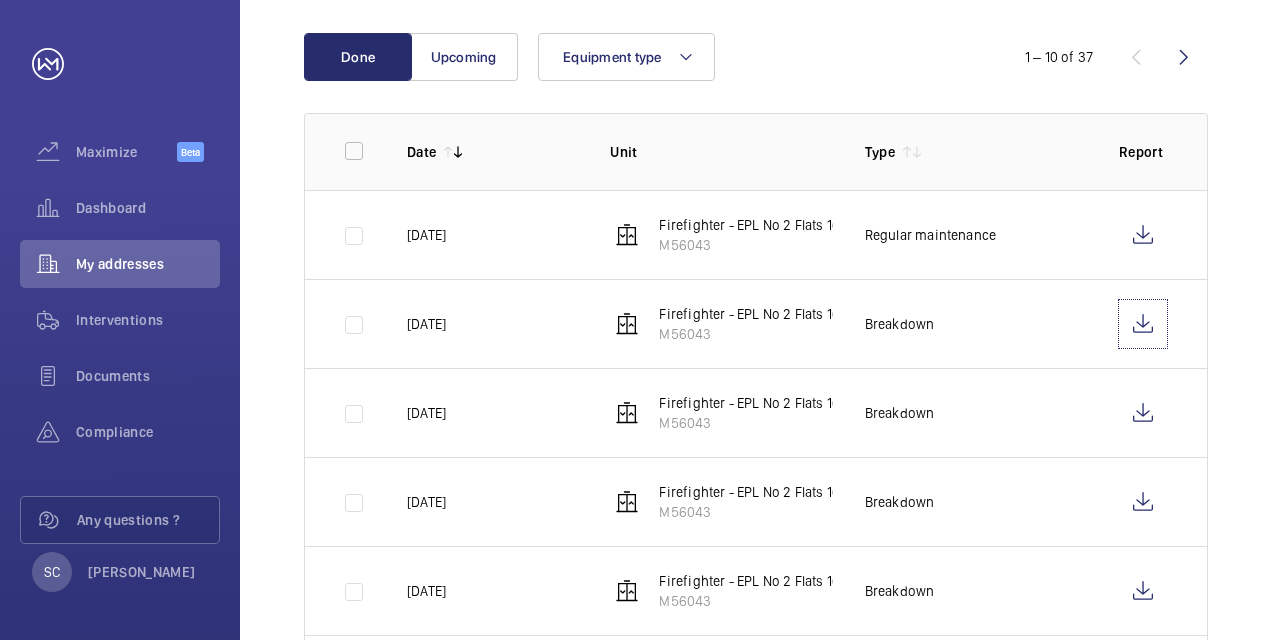 scroll, scrollTop: 158, scrollLeft: 0, axis: vertical 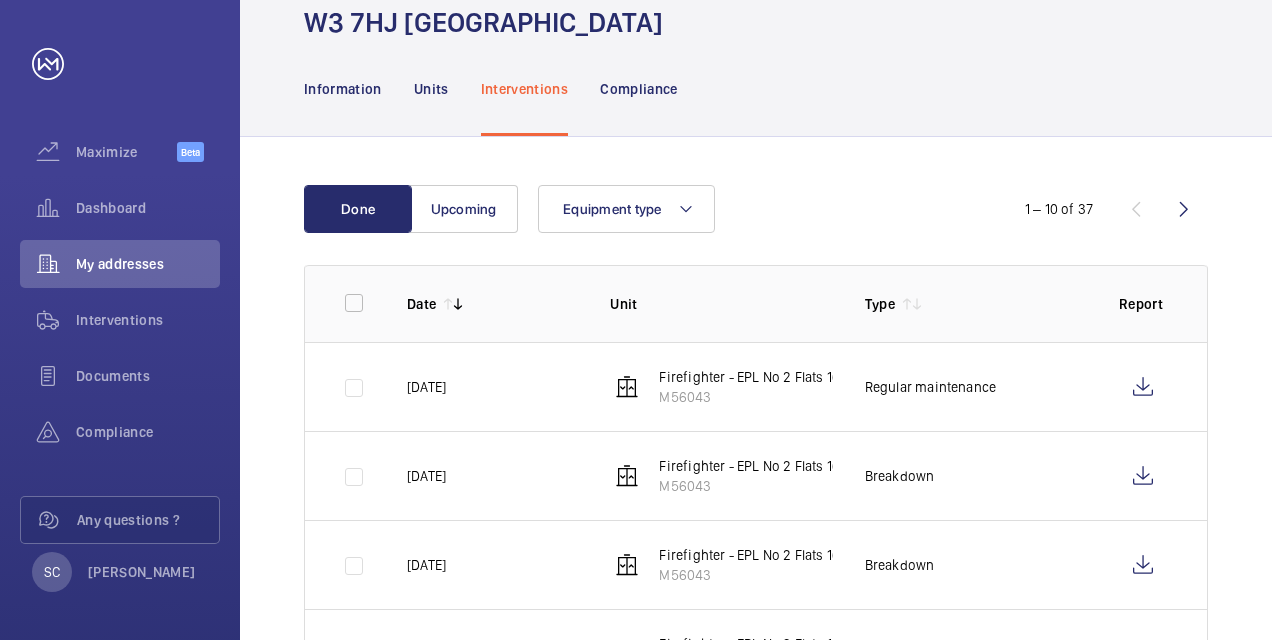 click 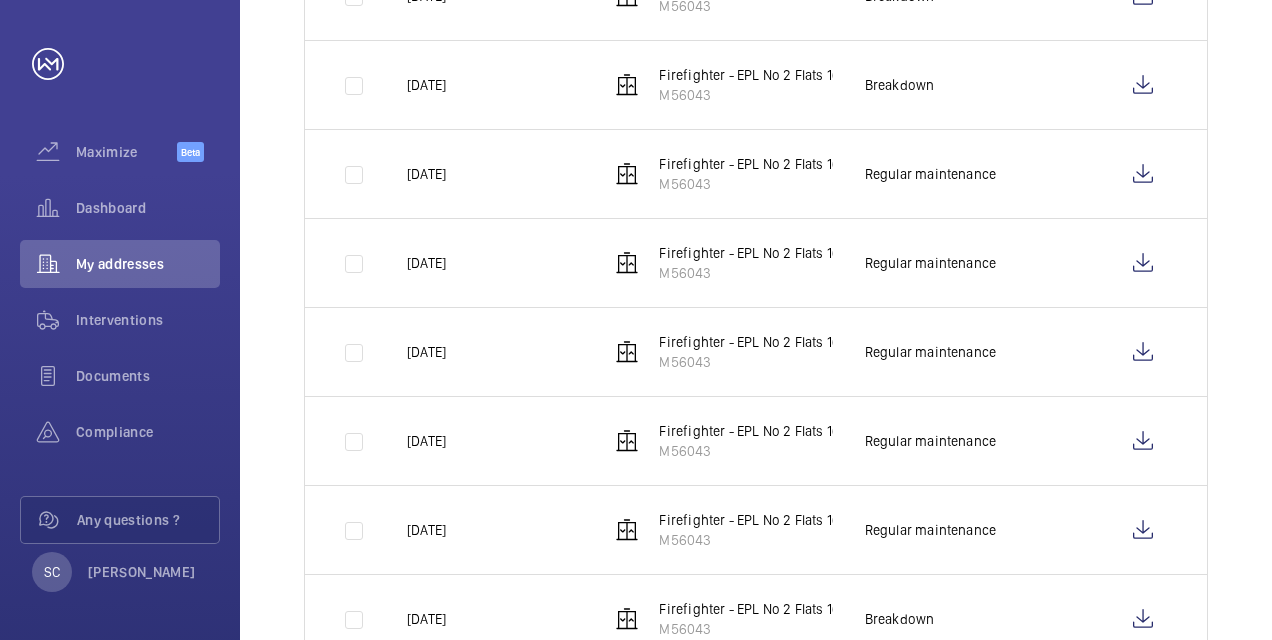 scroll, scrollTop: 758, scrollLeft: 0, axis: vertical 